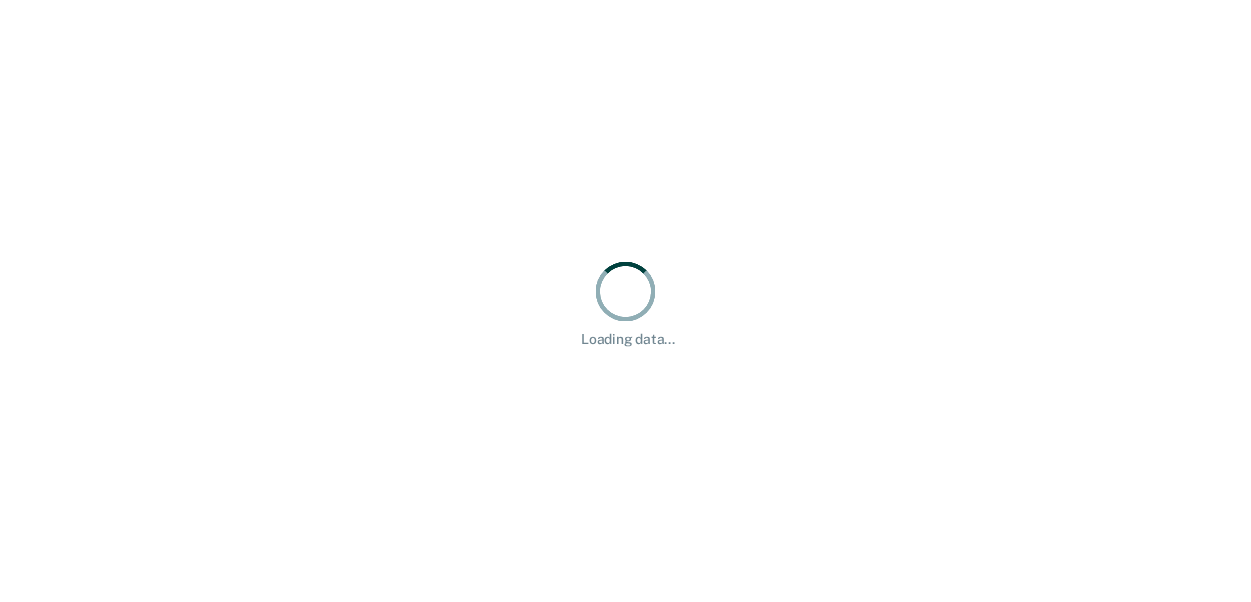 scroll, scrollTop: 0, scrollLeft: 0, axis: both 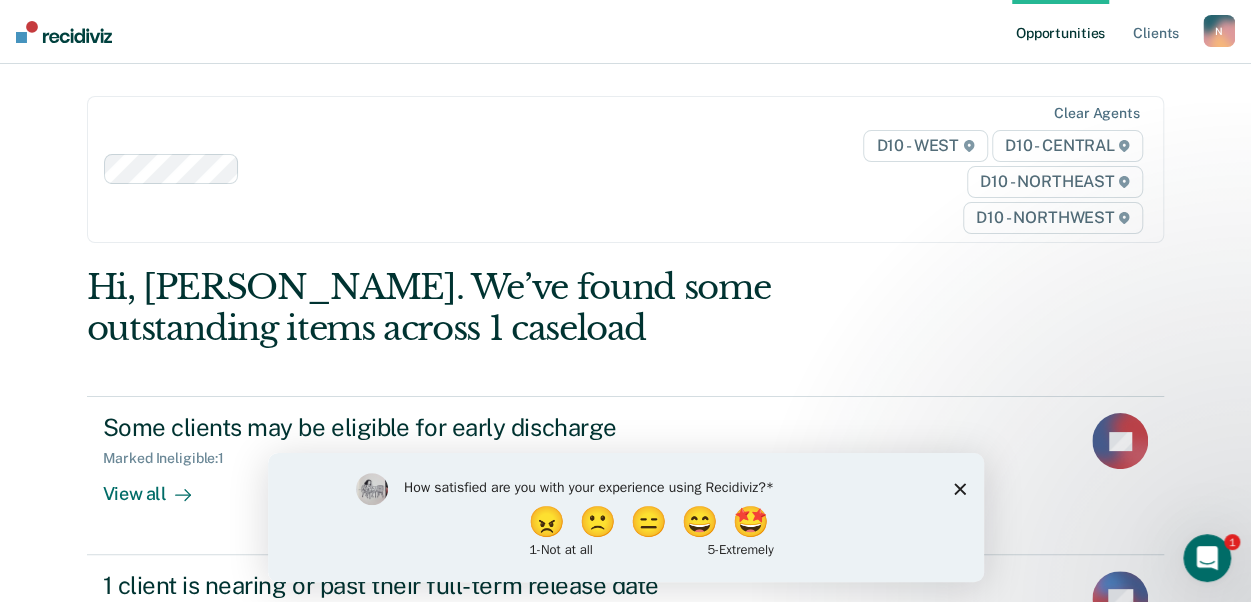 click on "How satisfied are you with your experience using Recidiviz? 😠 🙁 😑 😄 🤩 1  -  Not at all 5  -  Extremely" at bounding box center (625, 516) 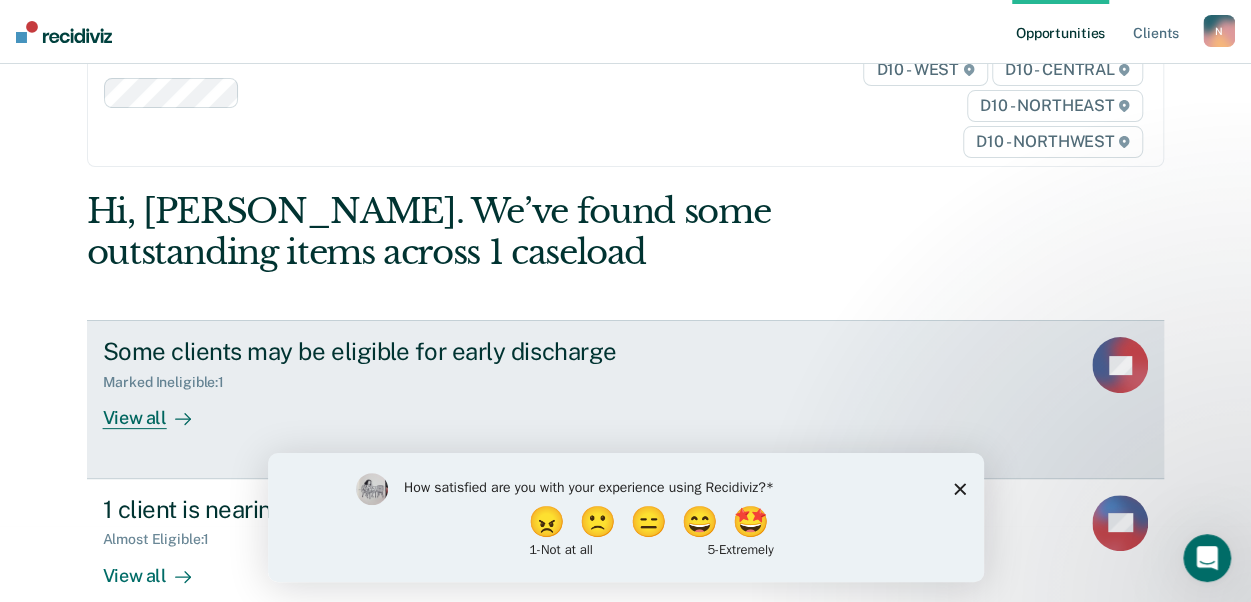 scroll, scrollTop: 200, scrollLeft: 0, axis: vertical 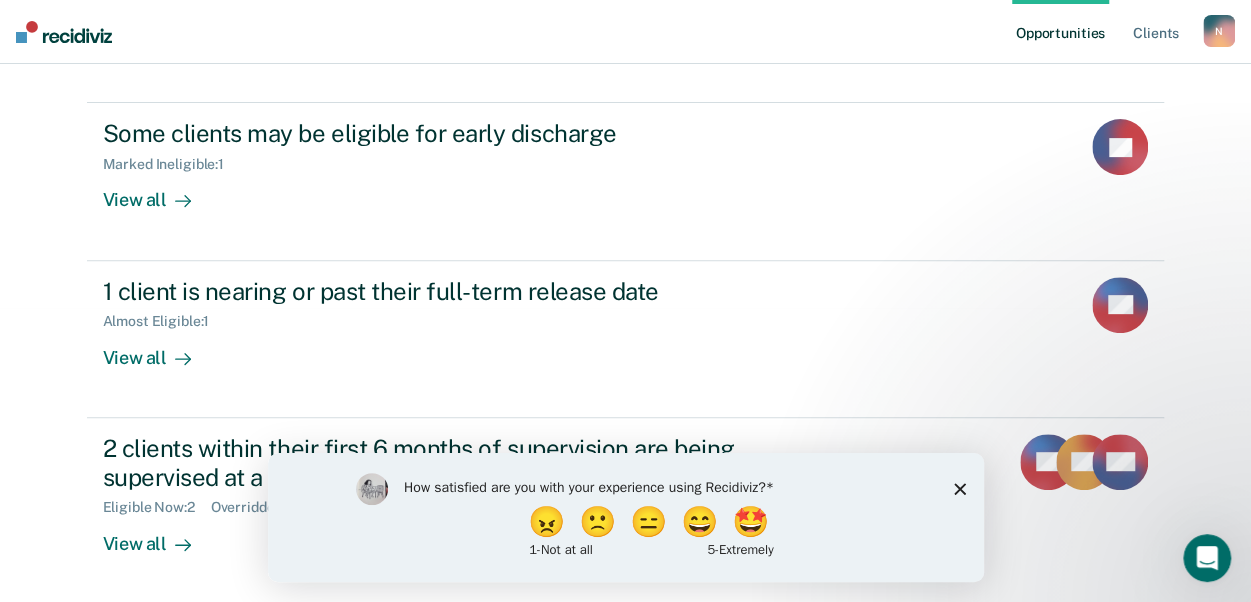 click 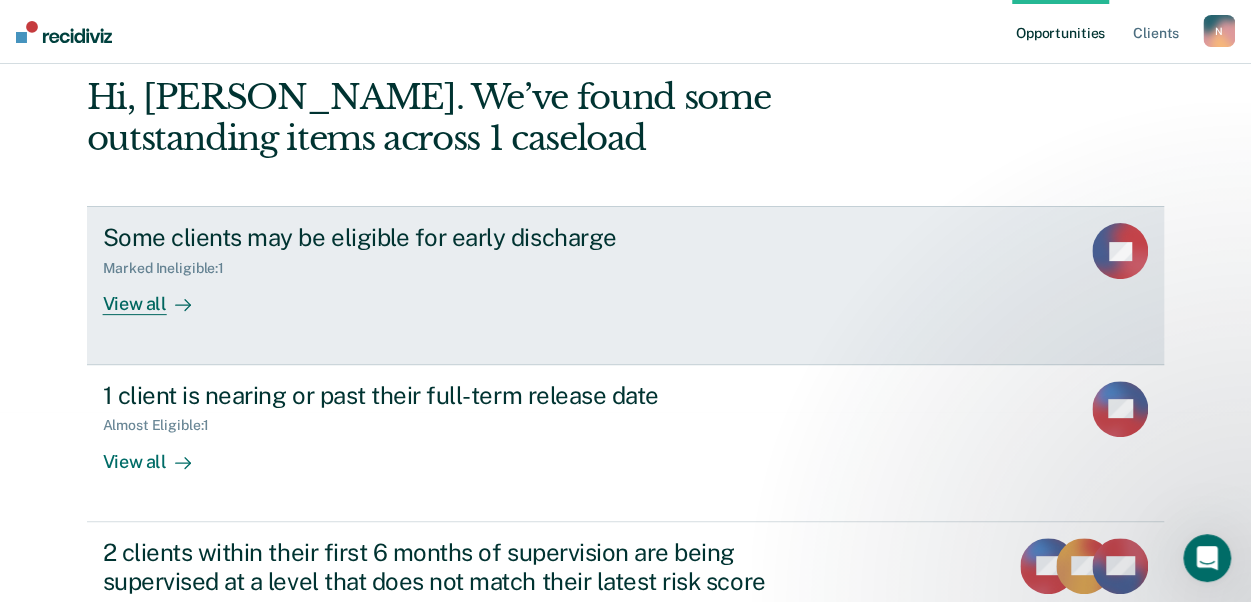 scroll, scrollTop: 94, scrollLeft: 0, axis: vertical 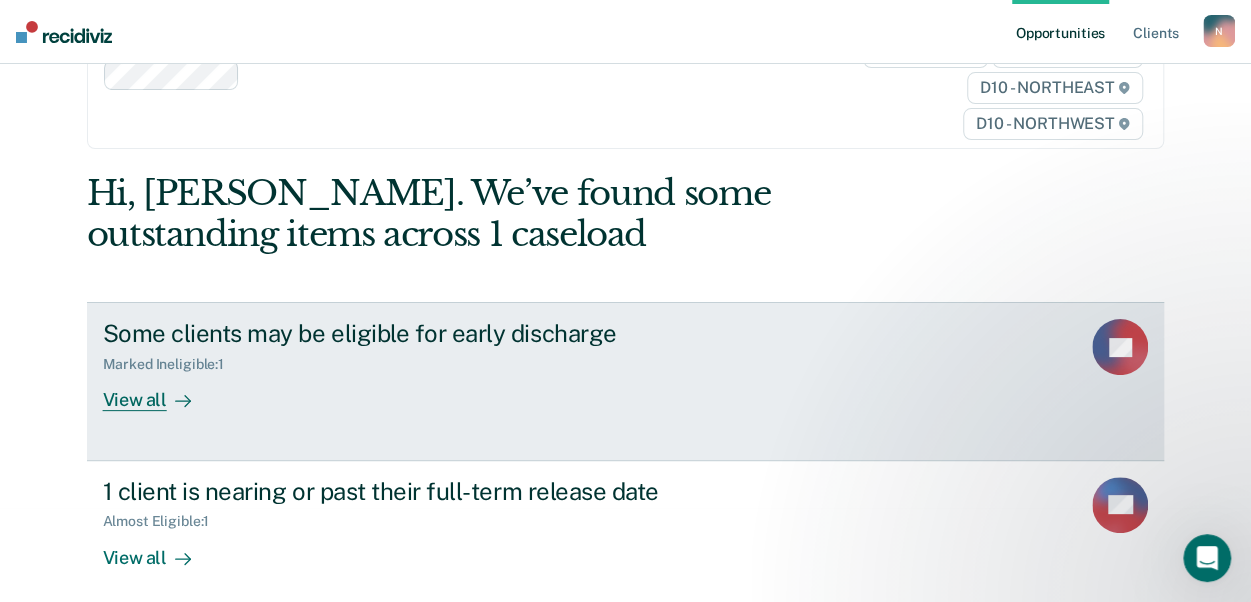click on "View all" at bounding box center (159, 392) 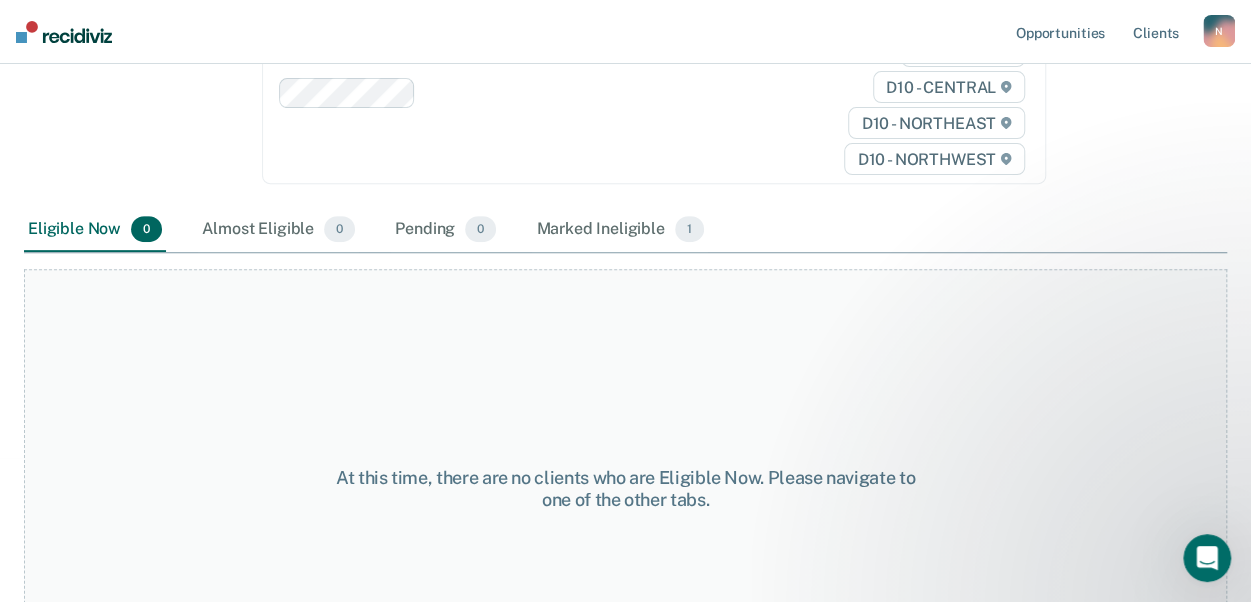 scroll, scrollTop: 300, scrollLeft: 0, axis: vertical 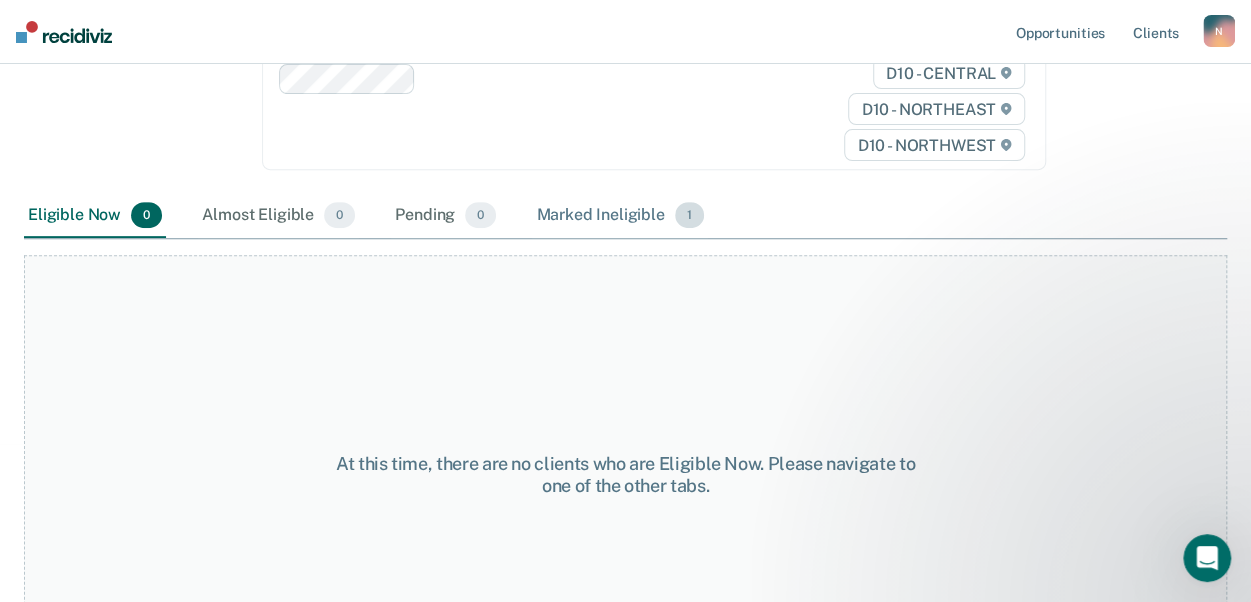 click on "Marked Ineligible 1" at bounding box center [620, 216] 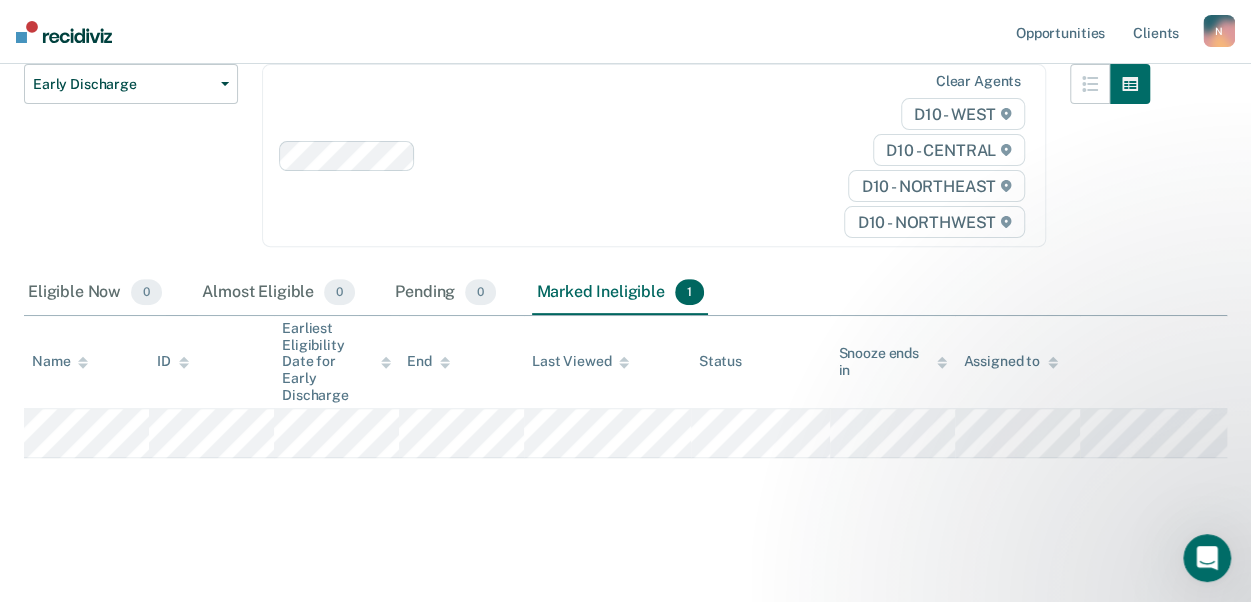 scroll, scrollTop: 204, scrollLeft: 0, axis: vertical 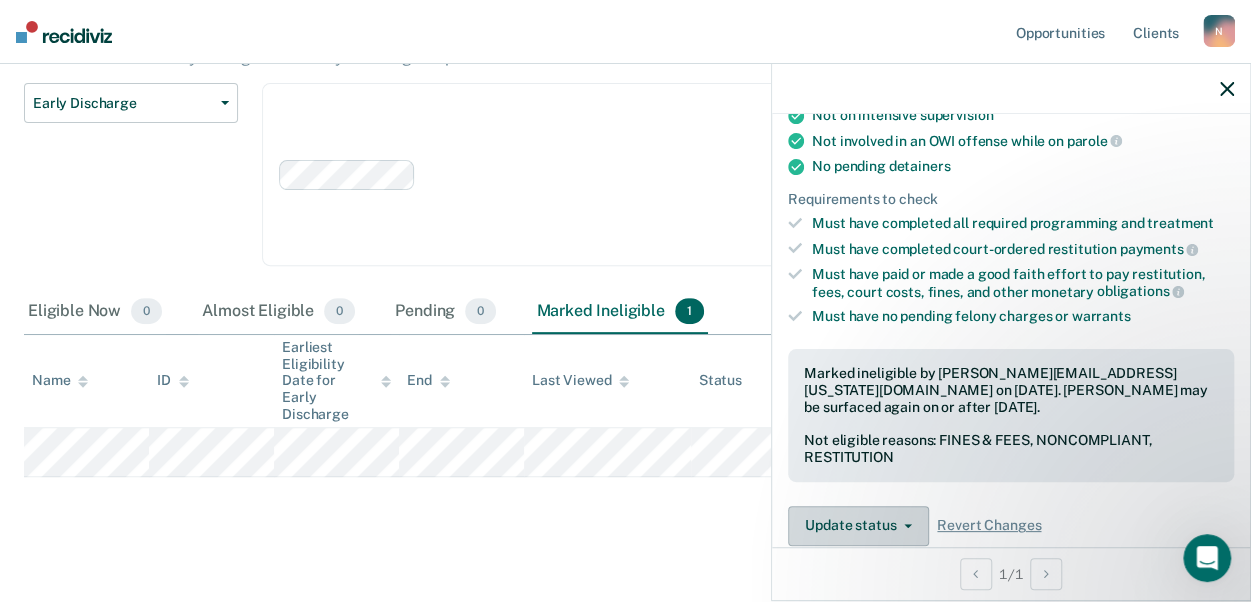 click on "Update status" at bounding box center [858, 526] 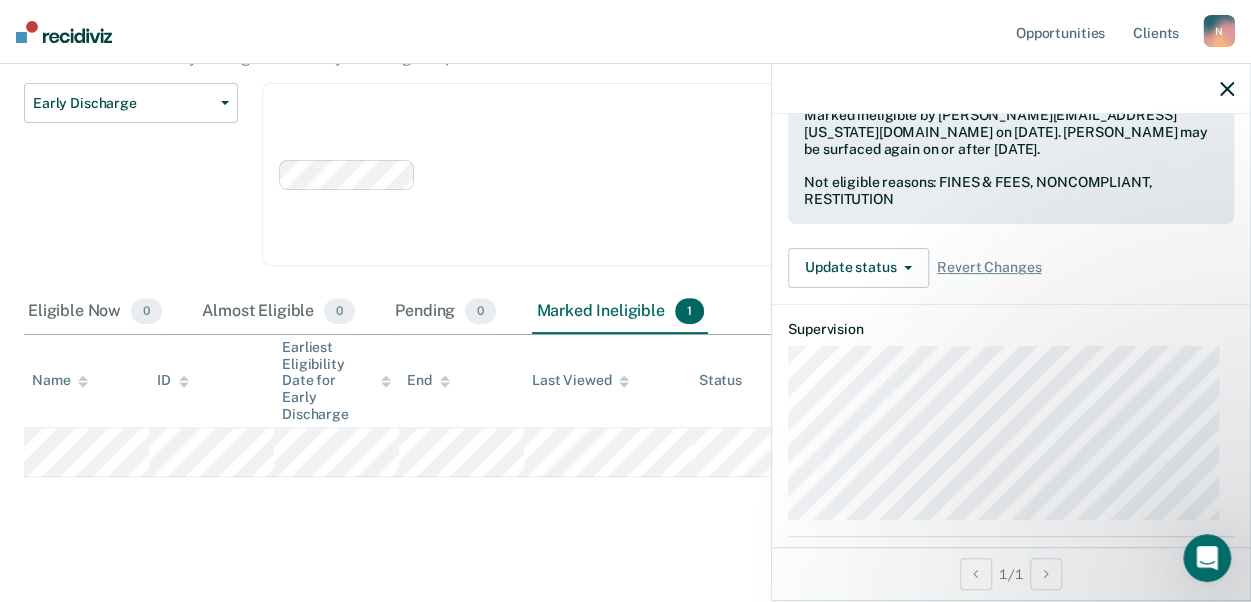 scroll, scrollTop: 570, scrollLeft: 0, axis: vertical 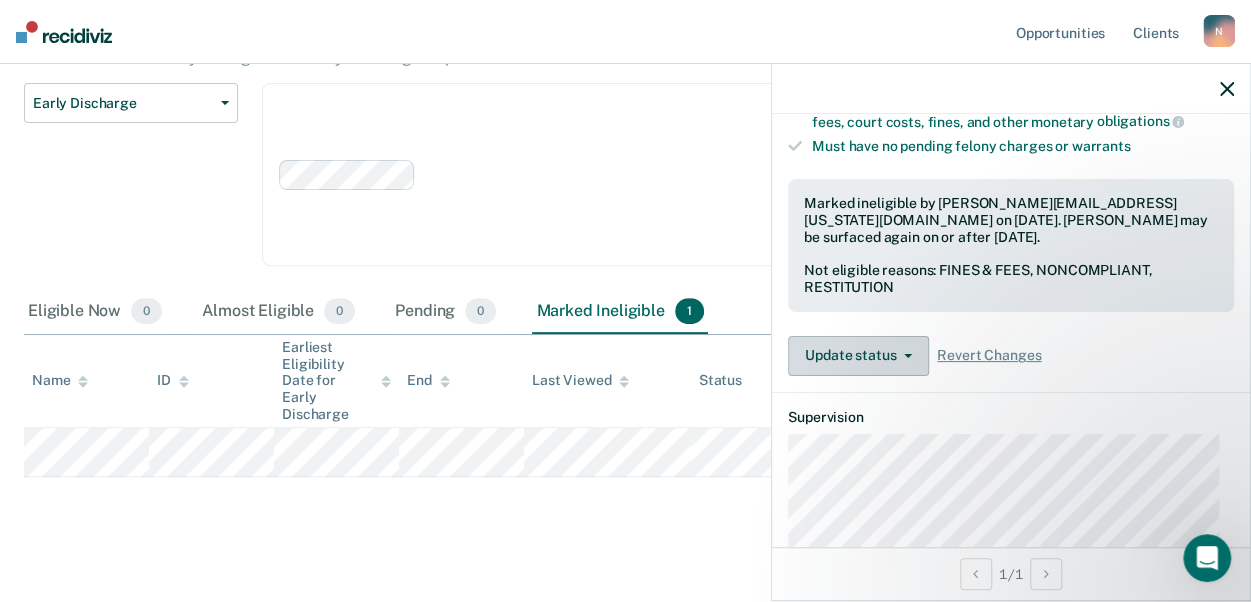 click on "Update status" at bounding box center (858, 356) 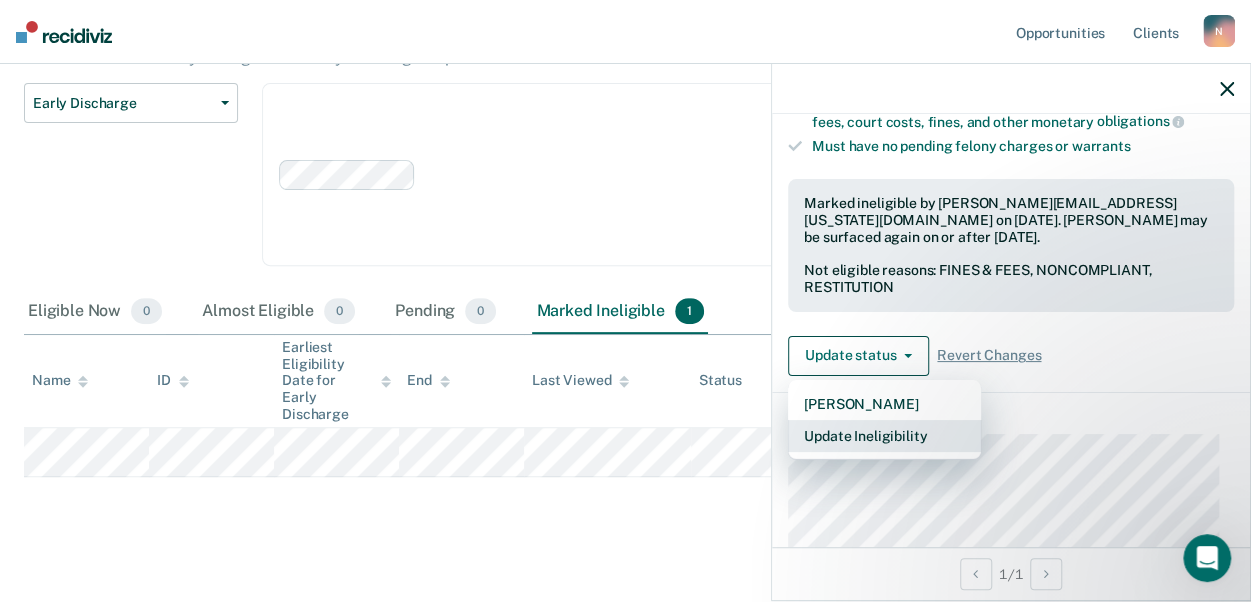 click on "Update Ineligibility" at bounding box center (884, 436) 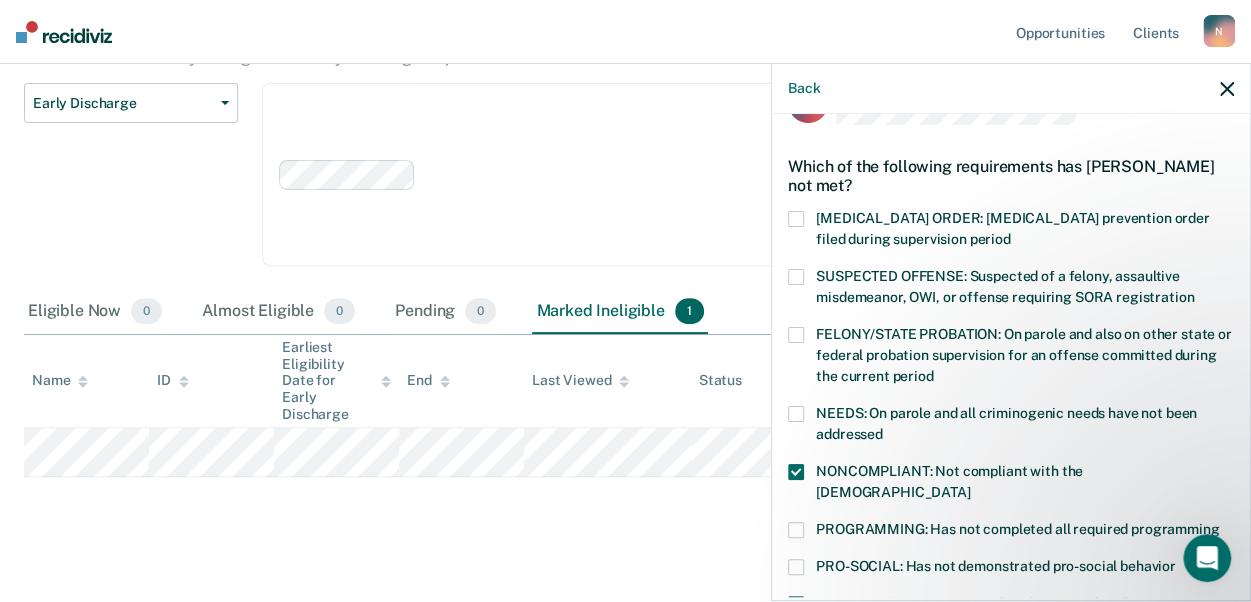 scroll, scrollTop: 100, scrollLeft: 0, axis: vertical 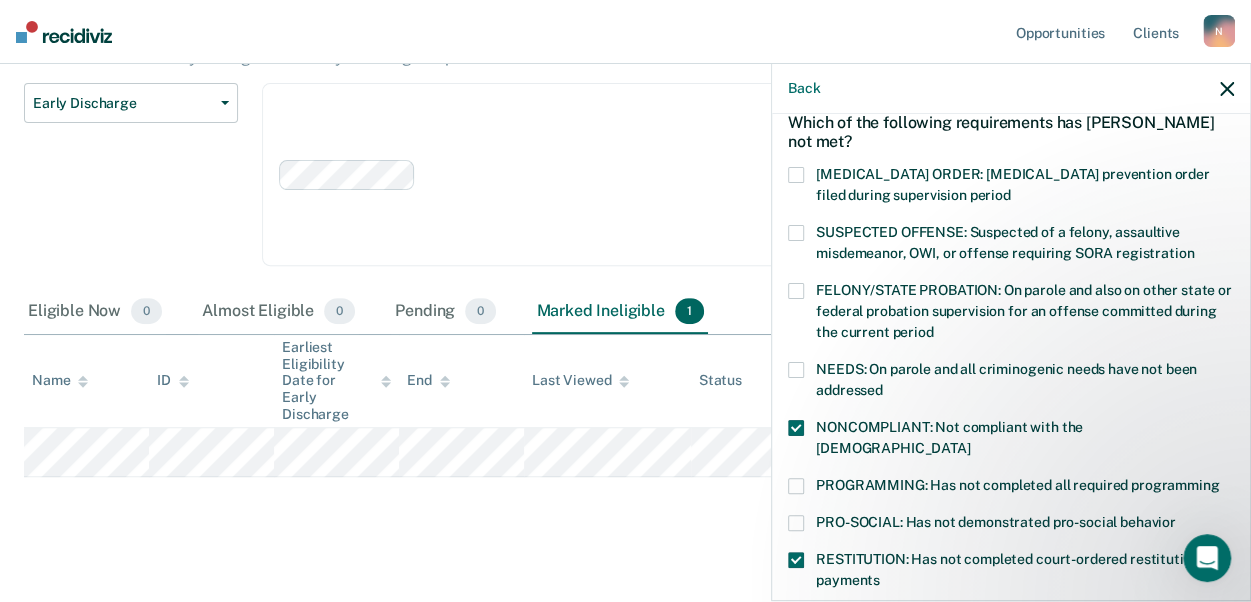 click on "PROGRAMMING: Has not completed all required programming" at bounding box center (1017, 485) 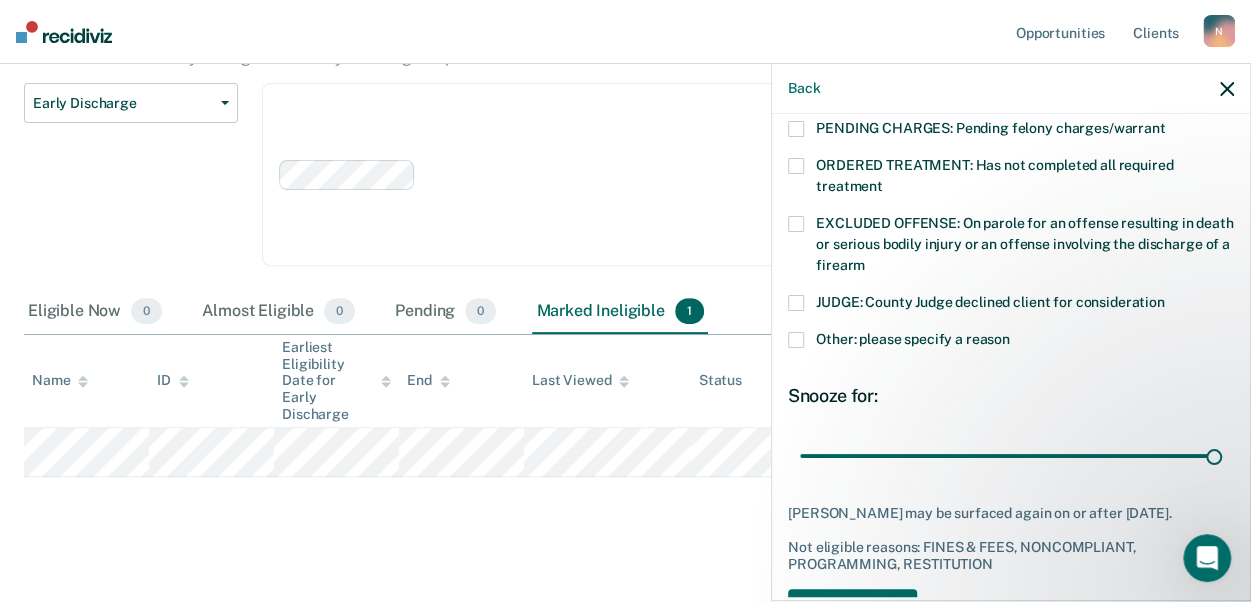 scroll, scrollTop: 728, scrollLeft: 0, axis: vertical 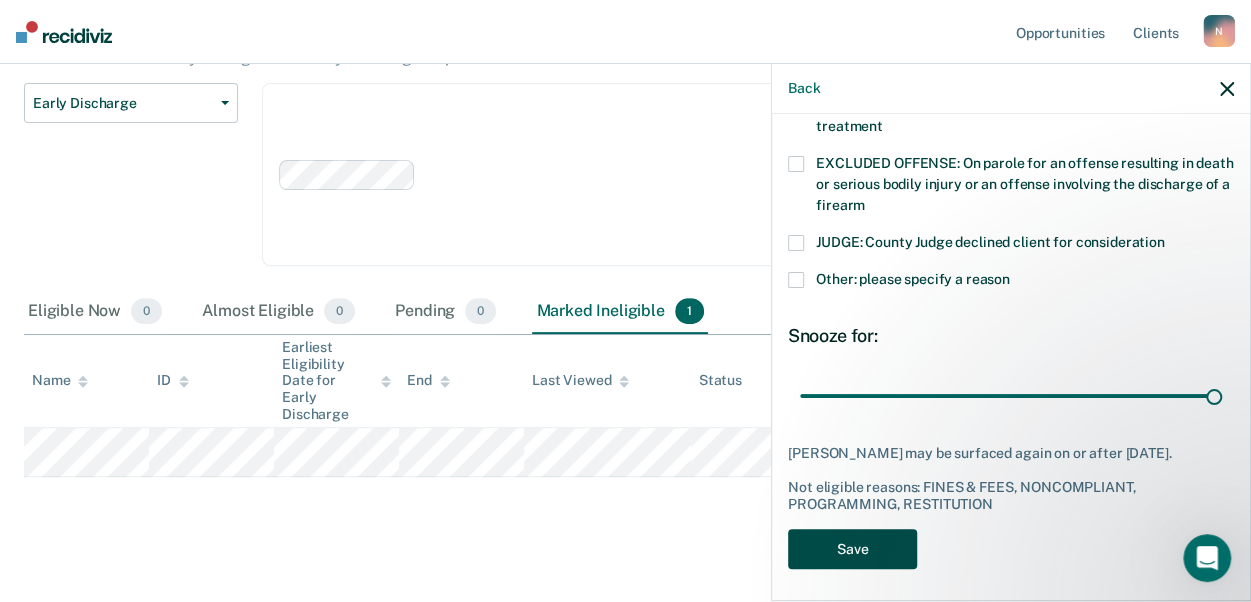click on "Save" at bounding box center [852, 549] 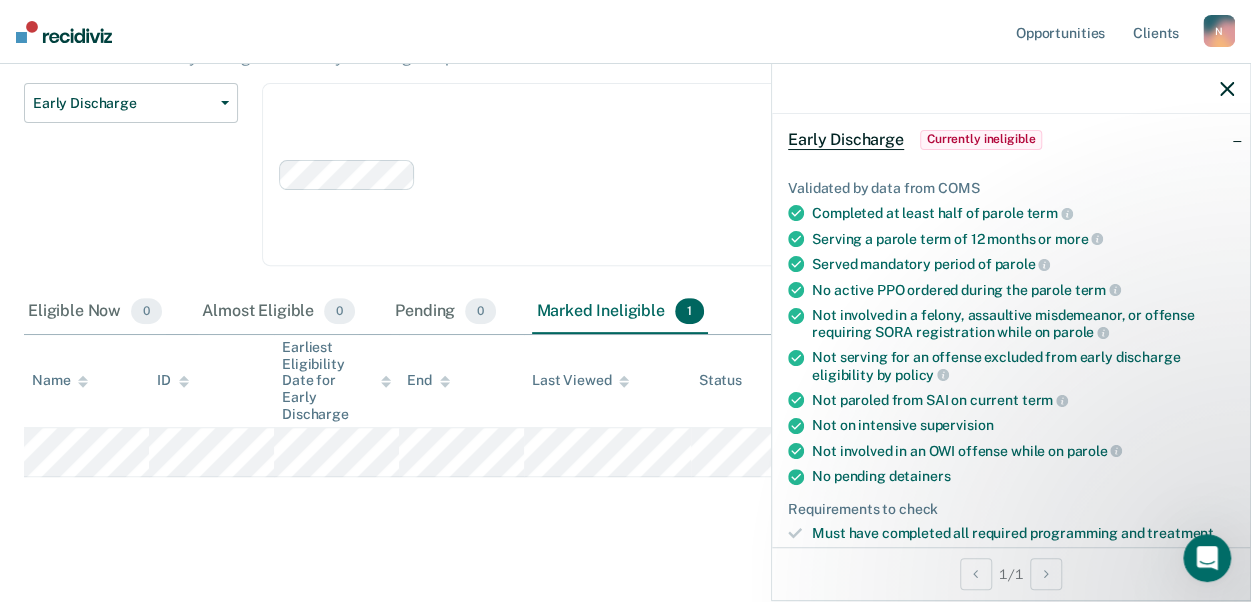scroll, scrollTop: 0, scrollLeft: 0, axis: both 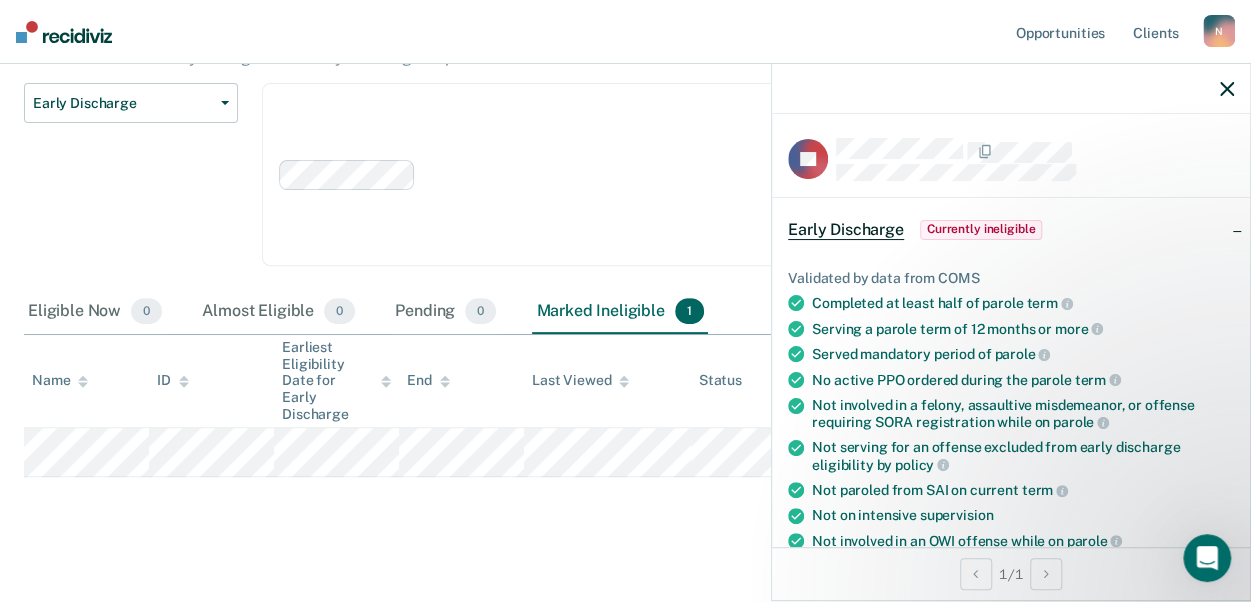 click on "Currently ineligible" at bounding box center [981, 230] 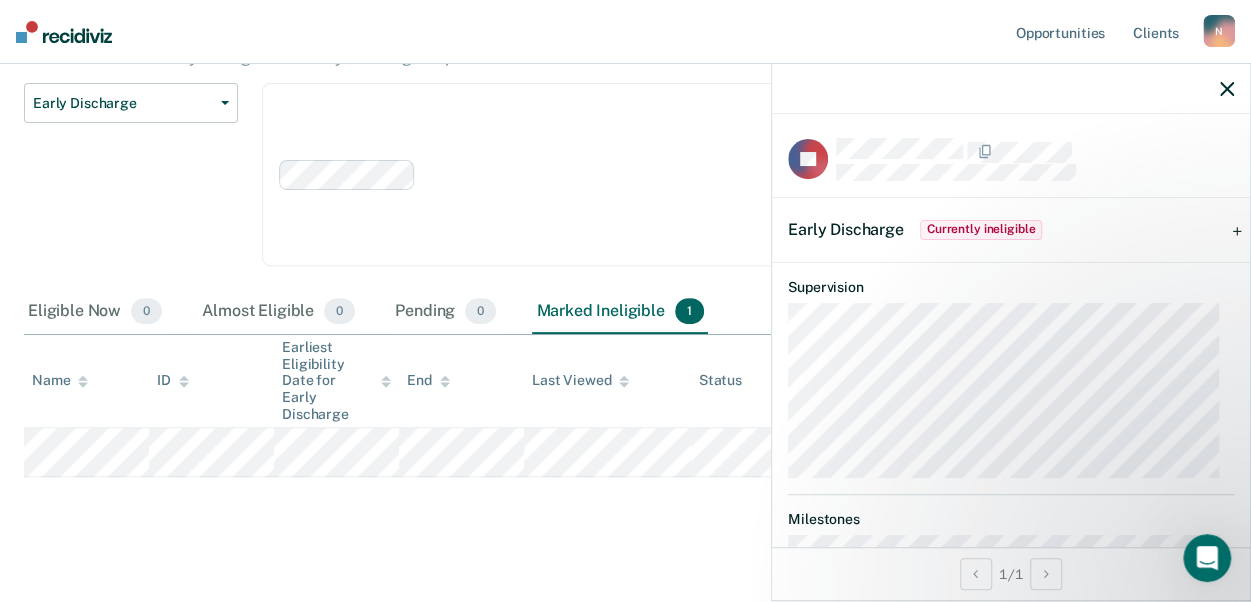 click 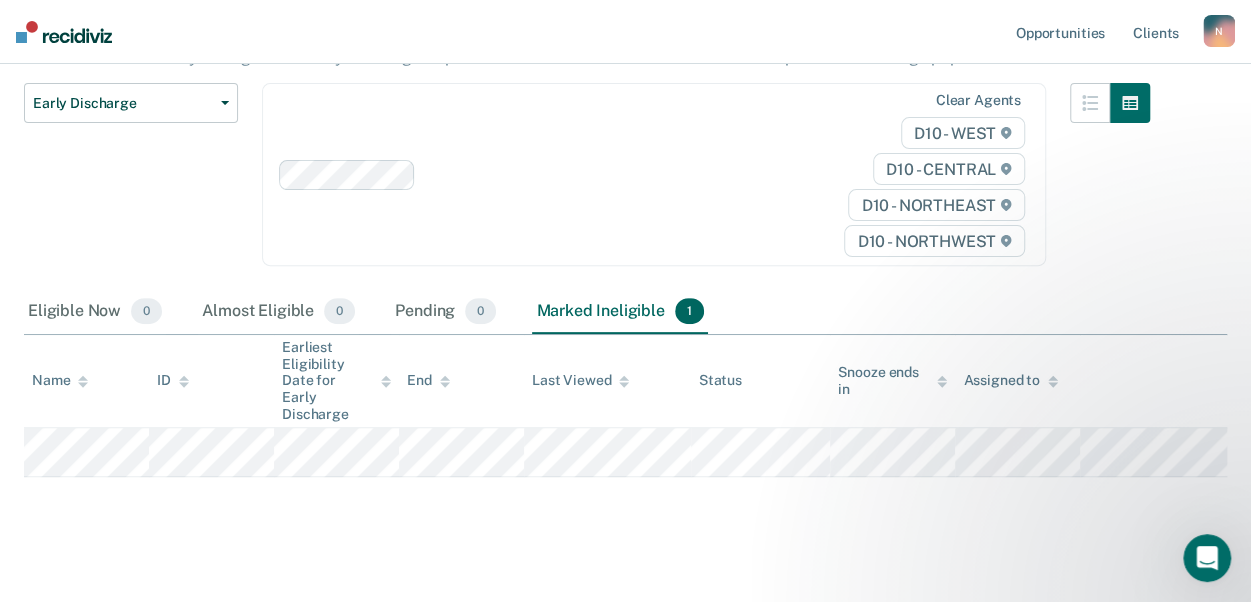 click on "Status" at bounding box center (761, 381) 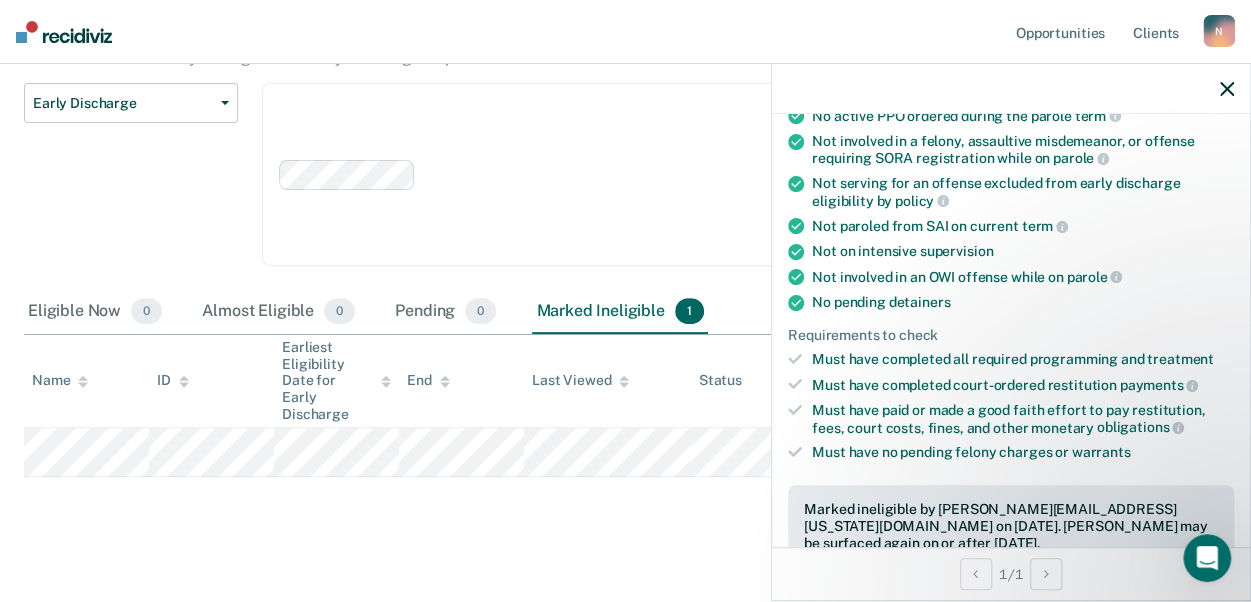 scroll, scrollTop: 700, scrollLeft: 0, axis: vertical 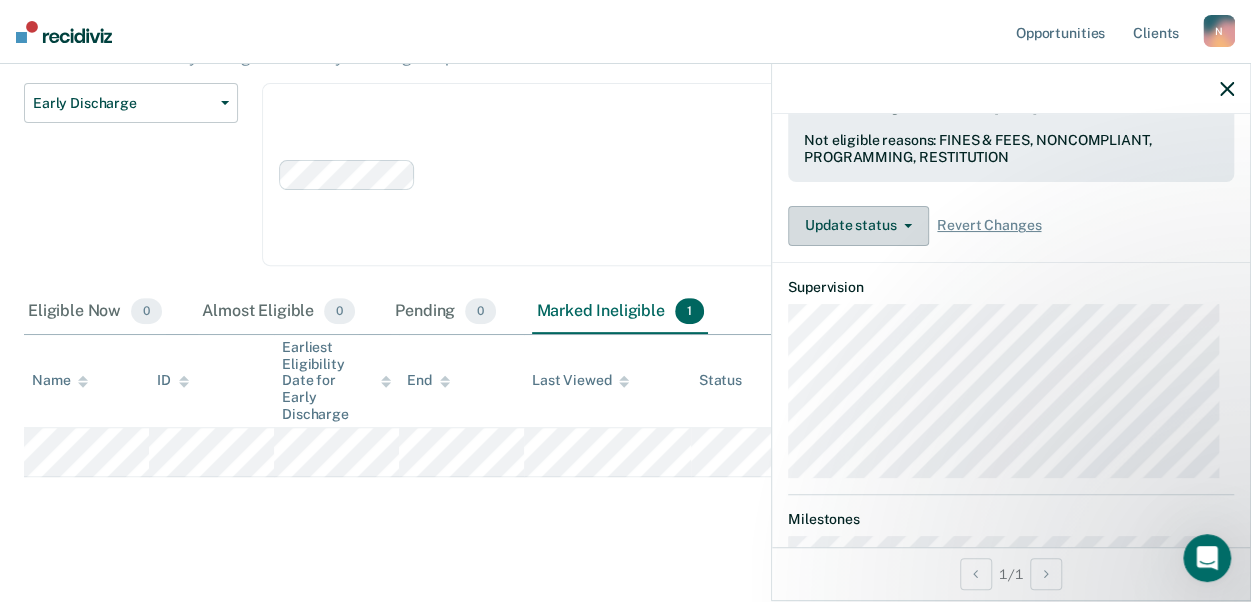 click on "Update status" at bounding box center [858, 226] 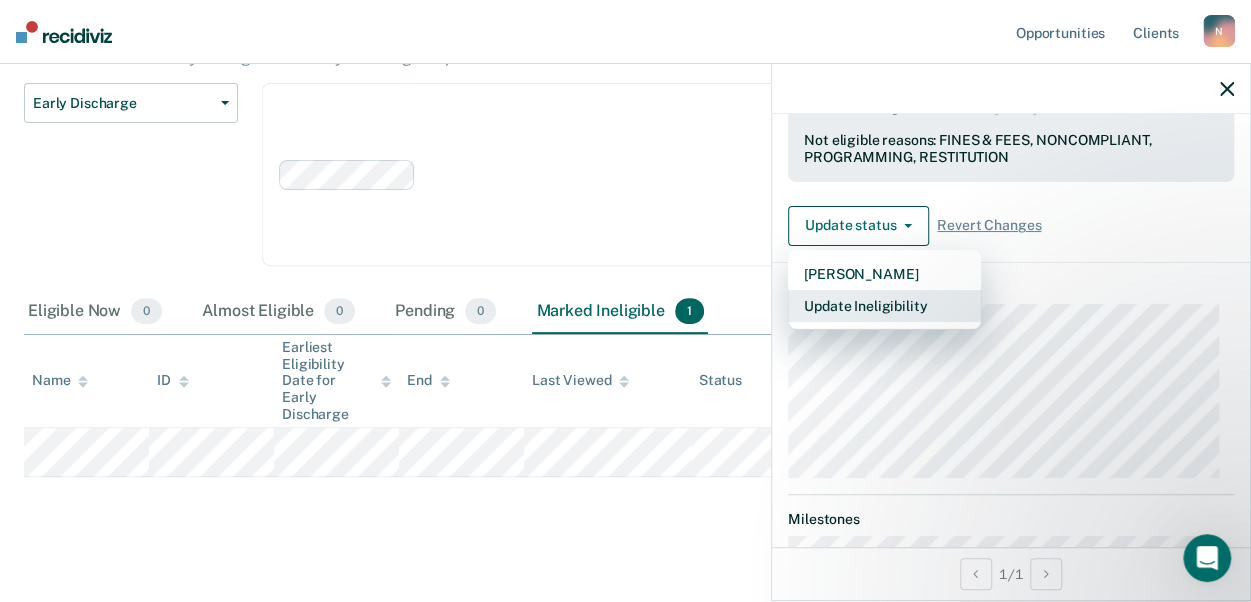 click on "Update Ineligibility" at bounding box center [884, 306] 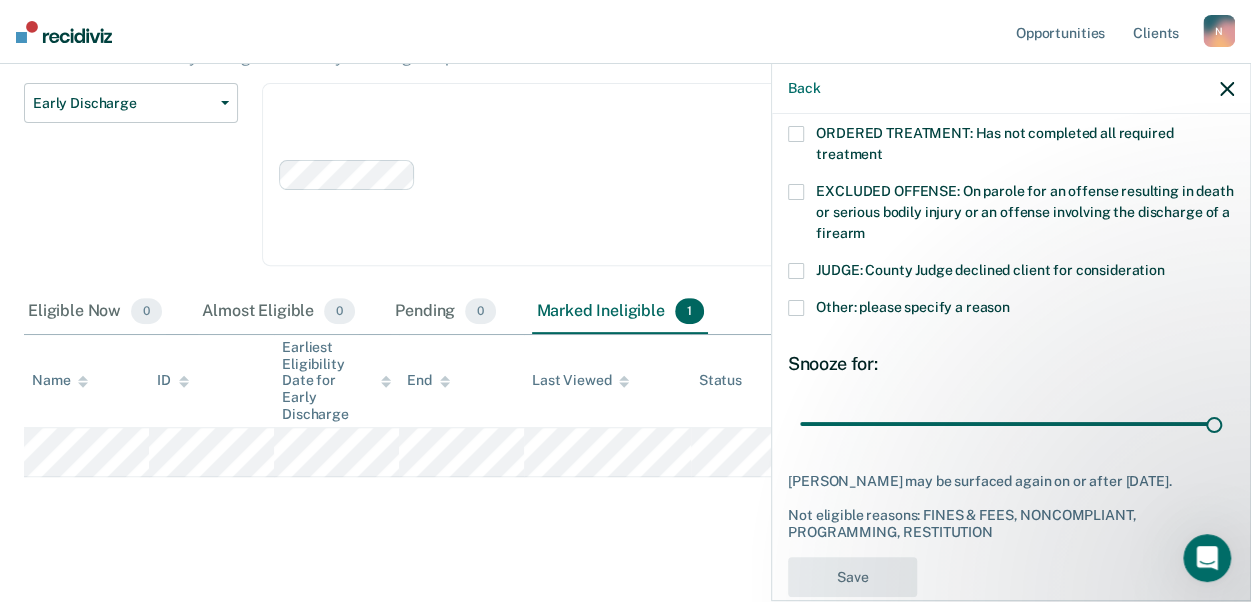 click on "Other: please specify a reason" at bounding box center (1011, 310) 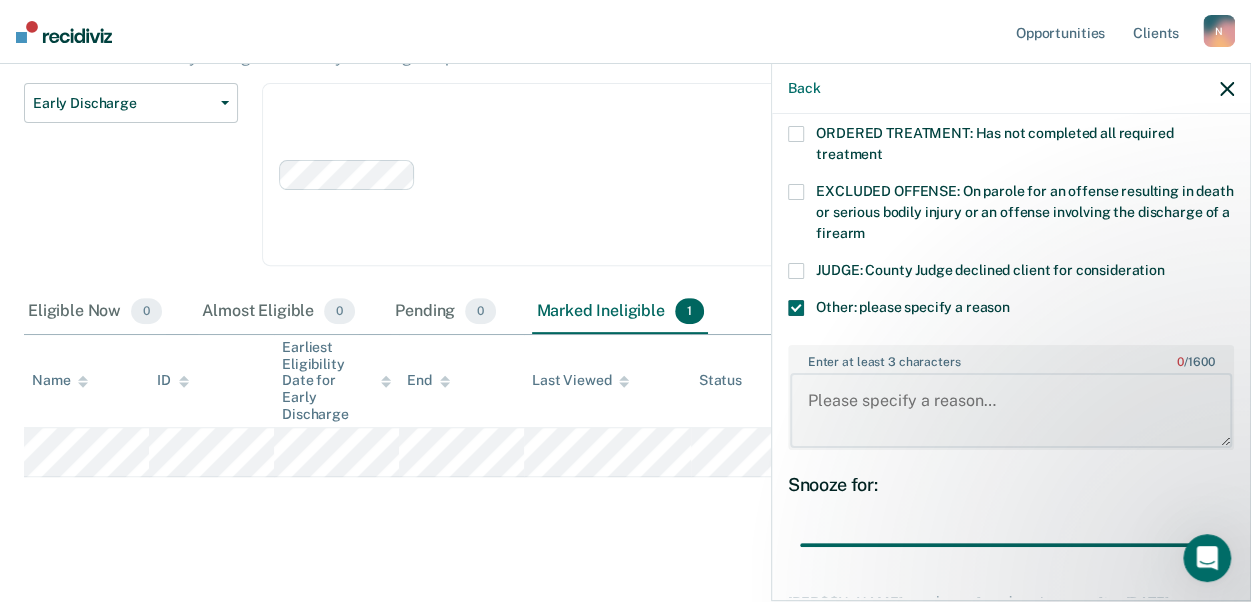 click on "Enter at least 3 characters 0  /  1600" at bounding box center (1011, 410) 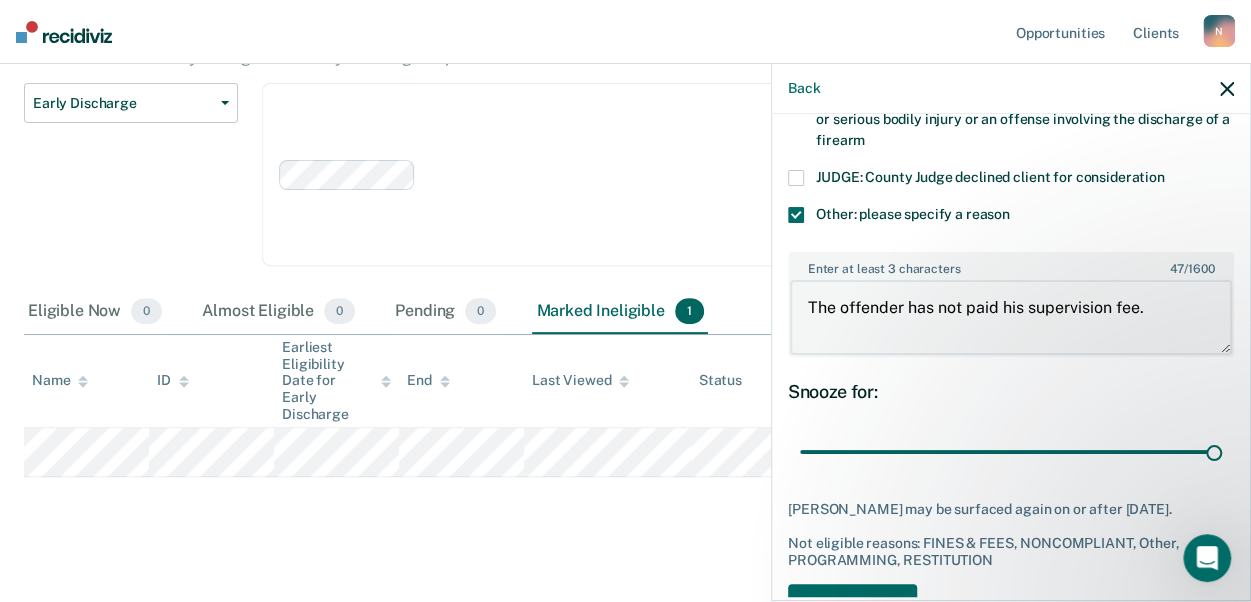 scroll, scrollTop: 849, scrollLeft: 0, axis: vertical 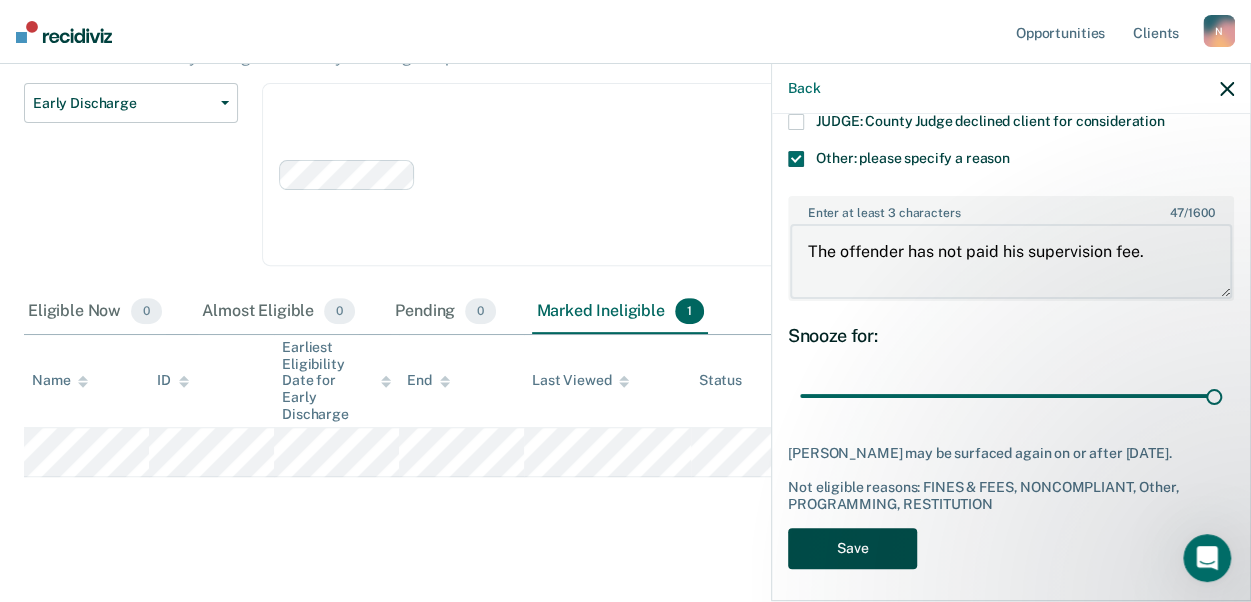 type on "The offender has not paid his supervision fee." 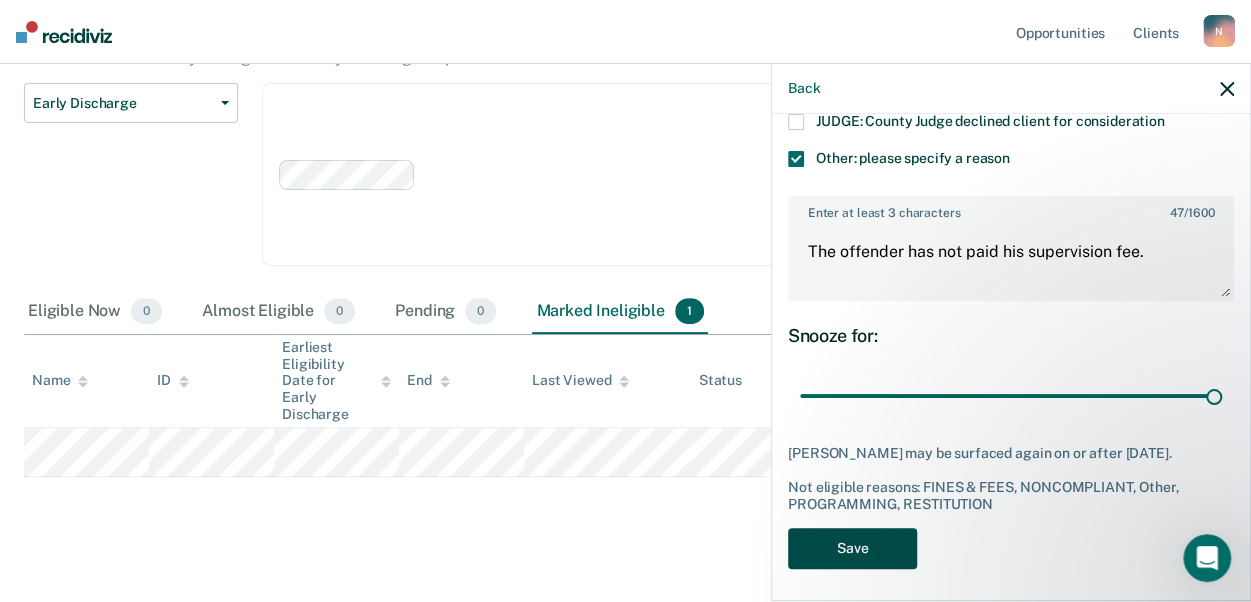 click on "Save" at bounding box center (852, 548) 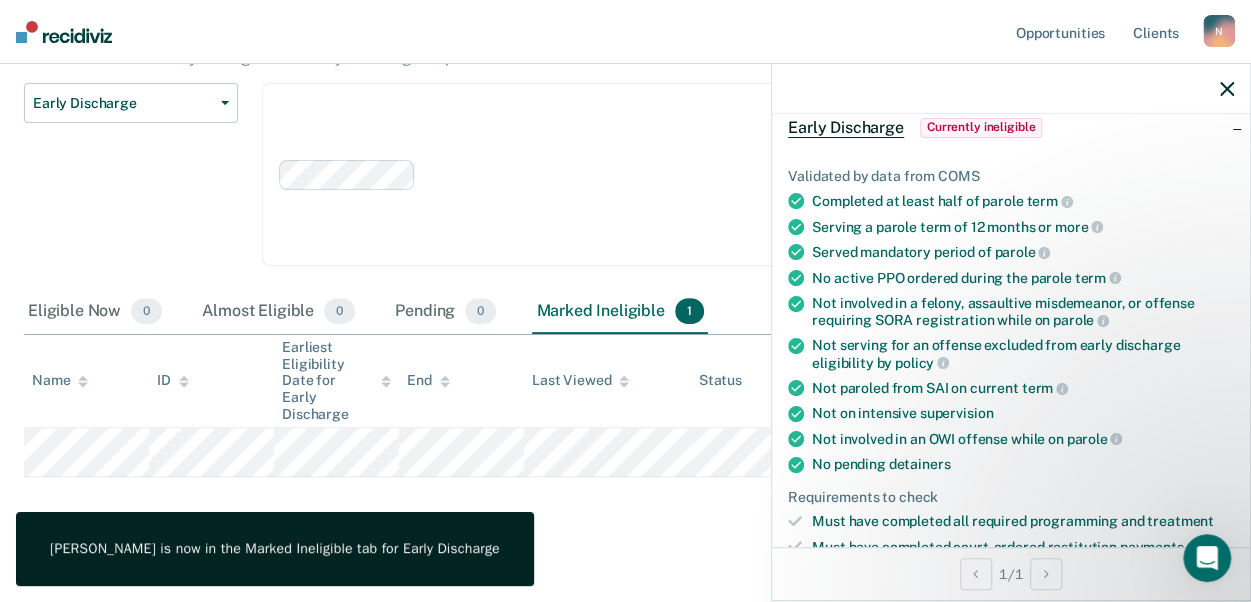 scroll, scrollTop: 0, scrollLeft: 0, axis: both 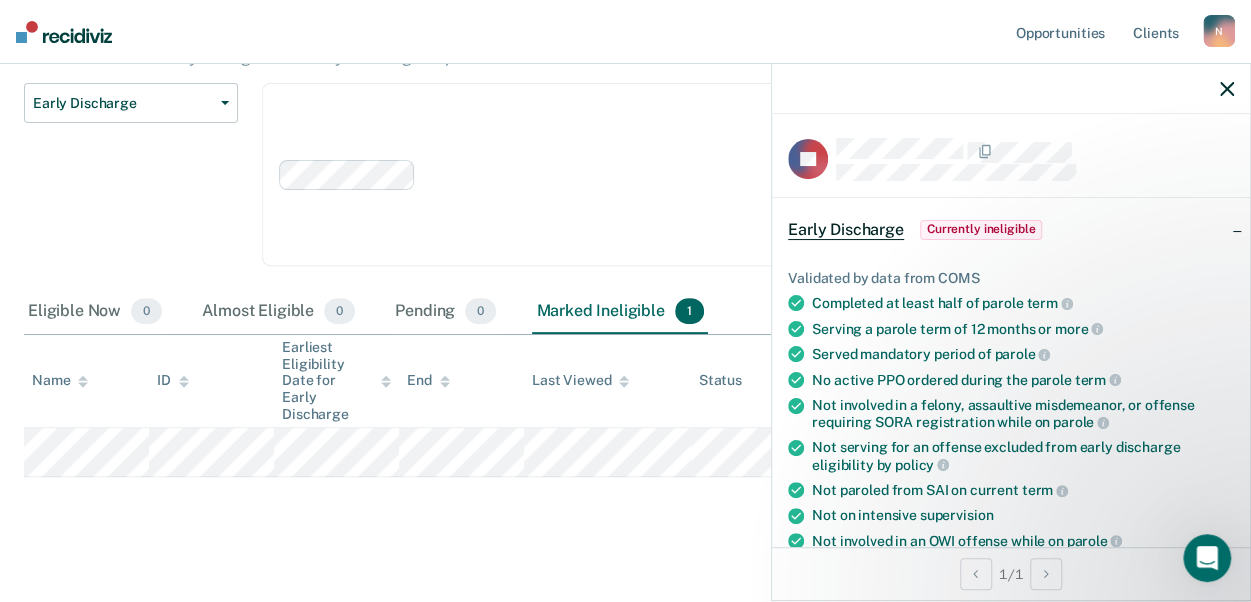 click 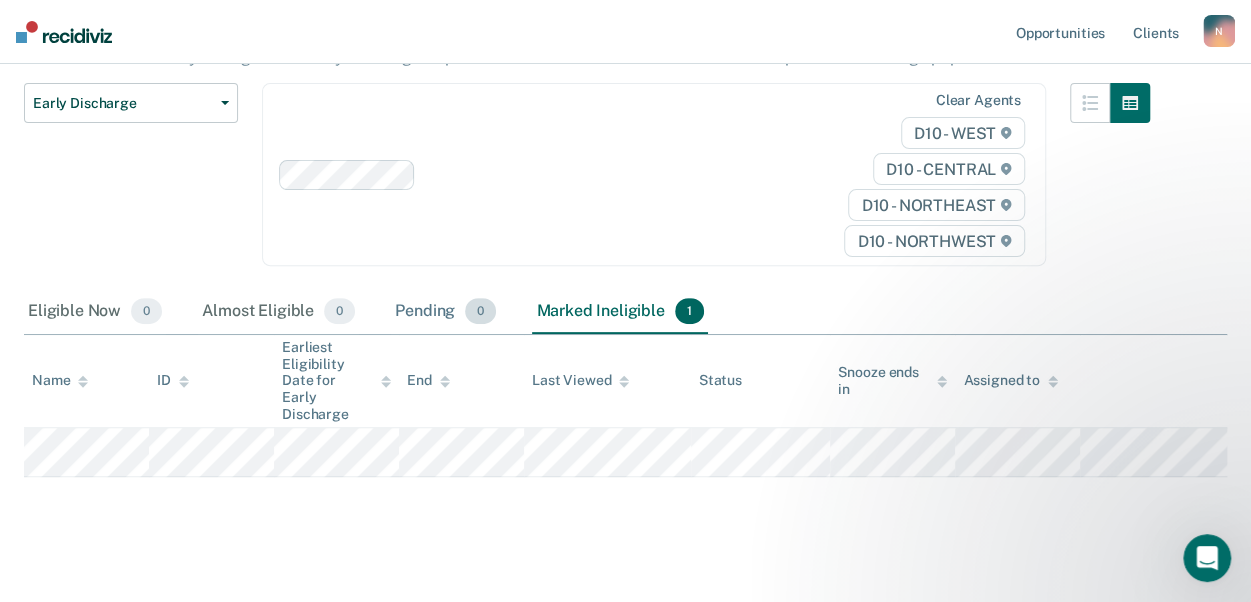 click on "Pending 0" at bounding box center [445, 312] 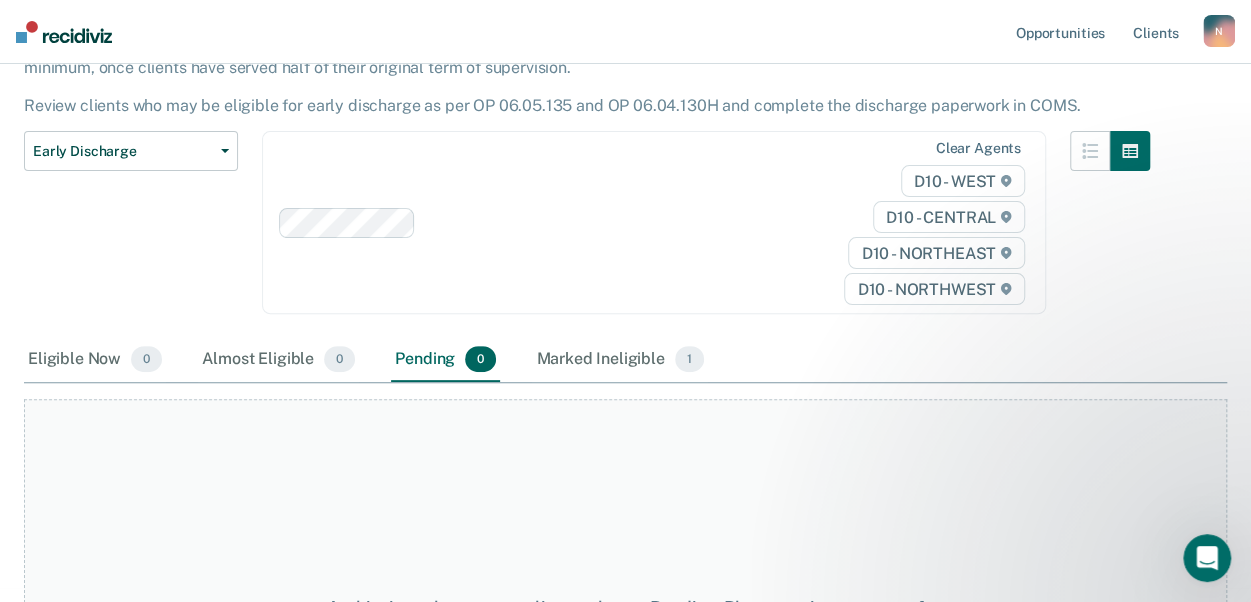 scroll, scrollTop: 0, scrollLeft: 0, axis: both 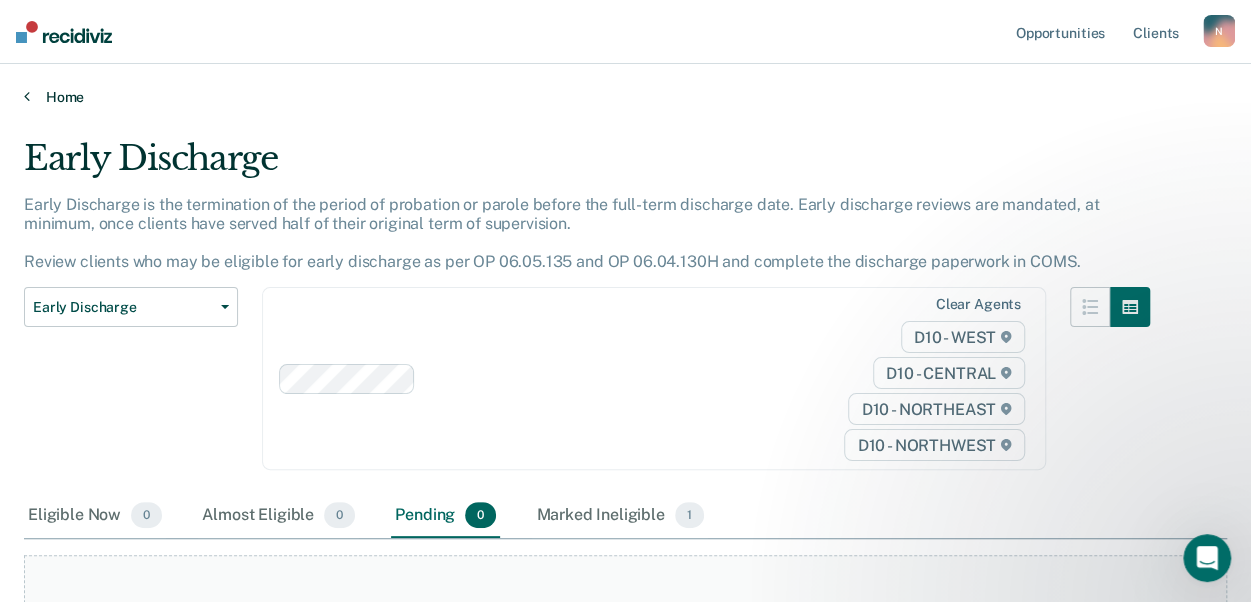click on "Home" at bounding box center [625, 97] 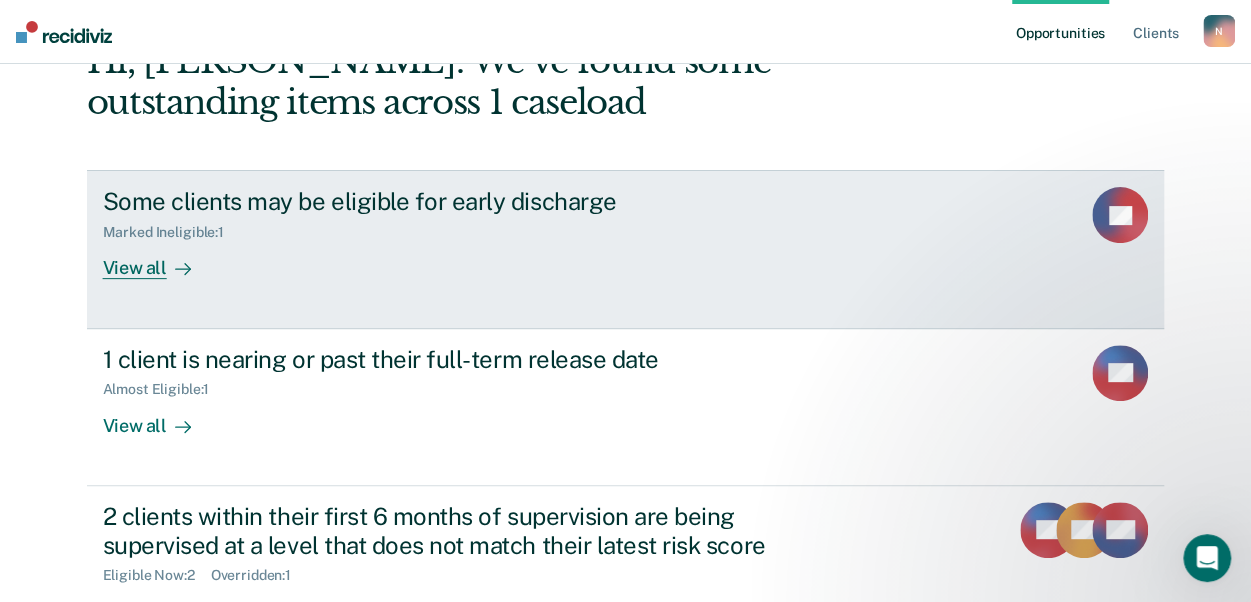 scroll, scrollTop: 200, scrollLeft: 0, axis: vertical 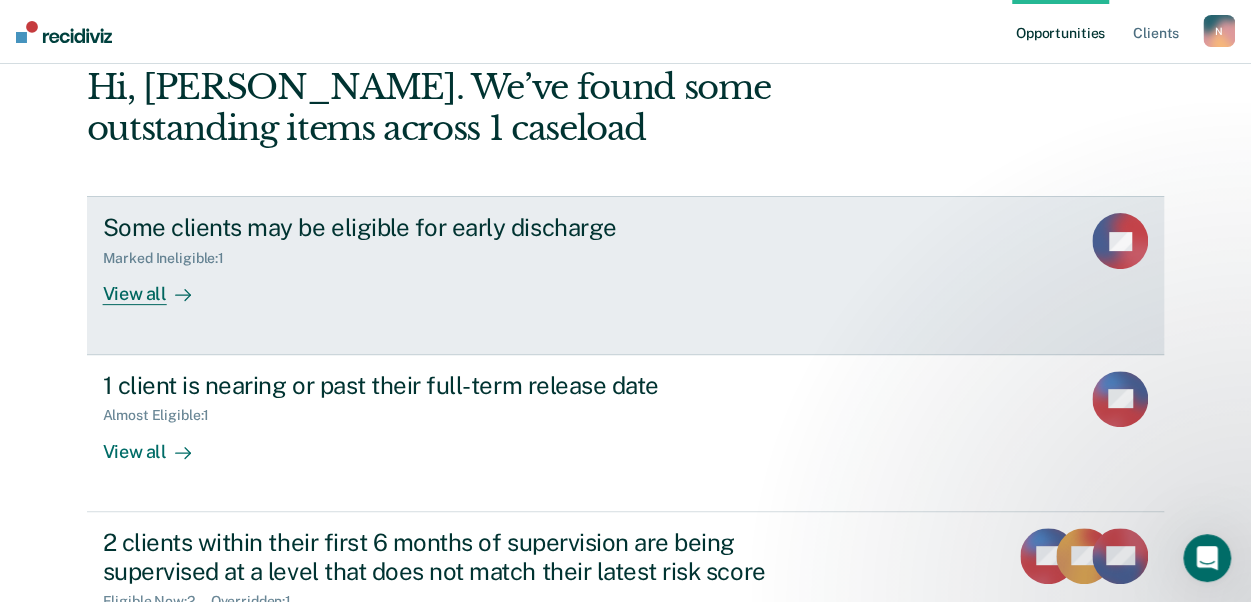 click on "Some clients may be eligible for early discharge Marked Ineligible :  1 View all" at bounding box center (478, 259) 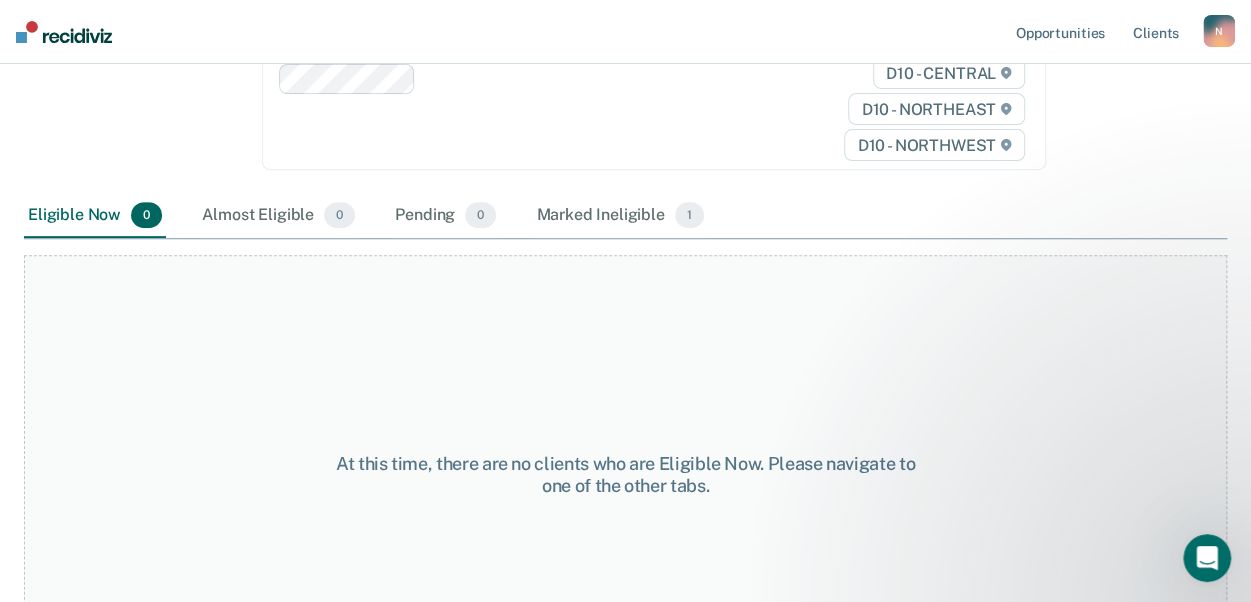 scroll, scrollTop: 389, scrollLeft: 0, axis: vertical 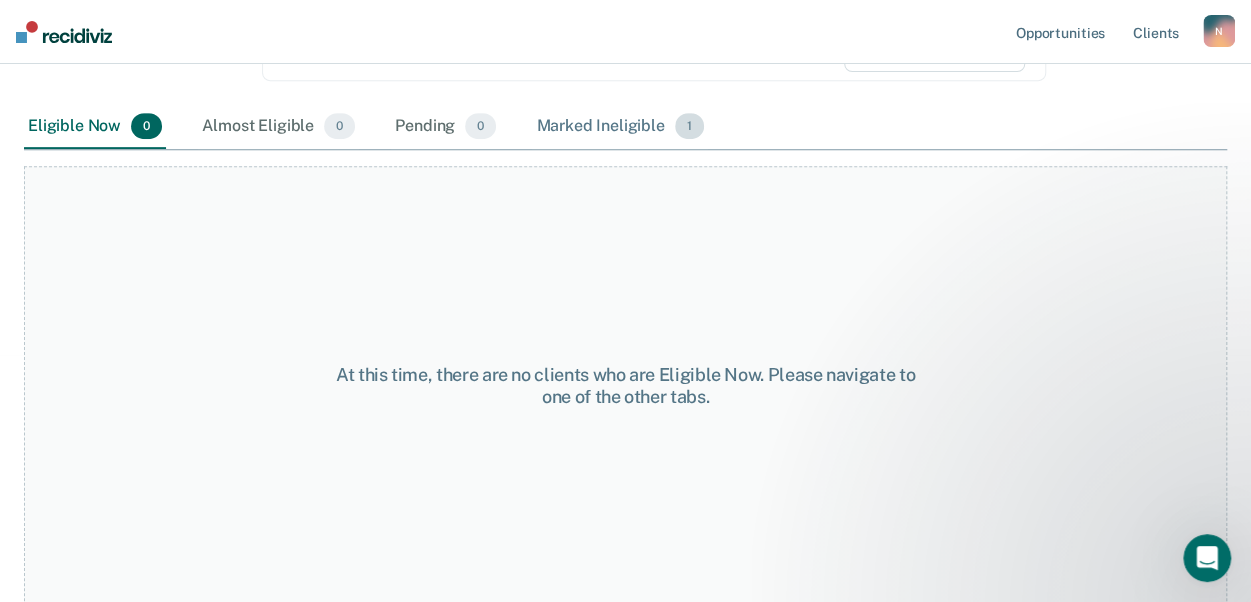 click on "Marked Ineligible 1" at bounding box center [620, 127] 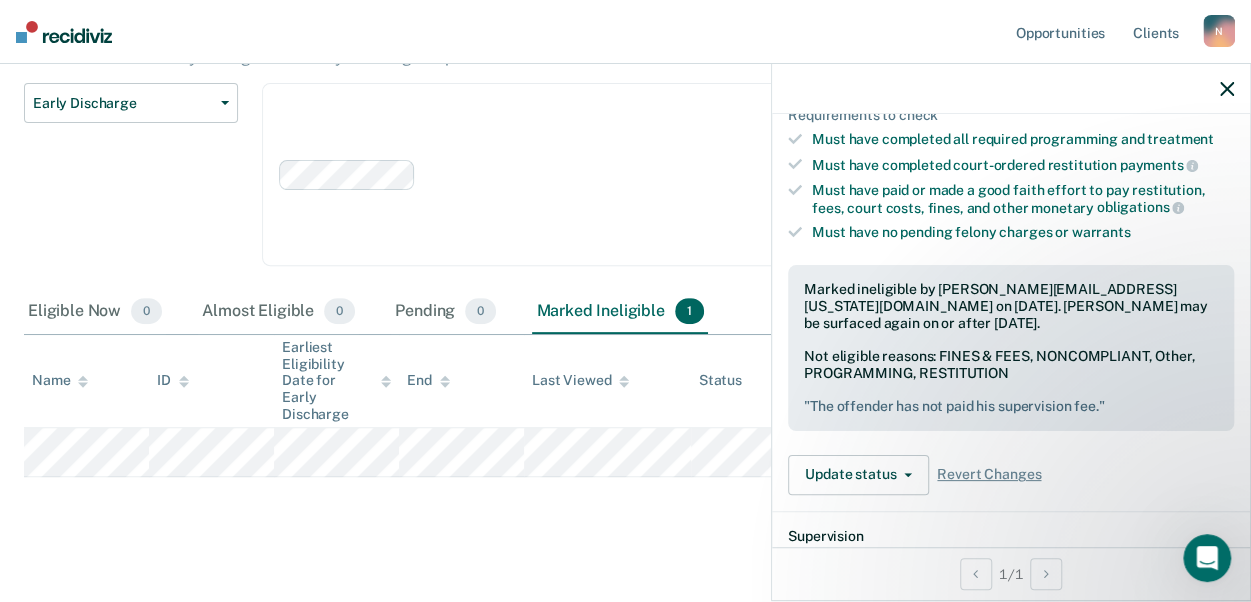 scroll, scrollTop: 500, scrollLeft: 0, axis: vertical 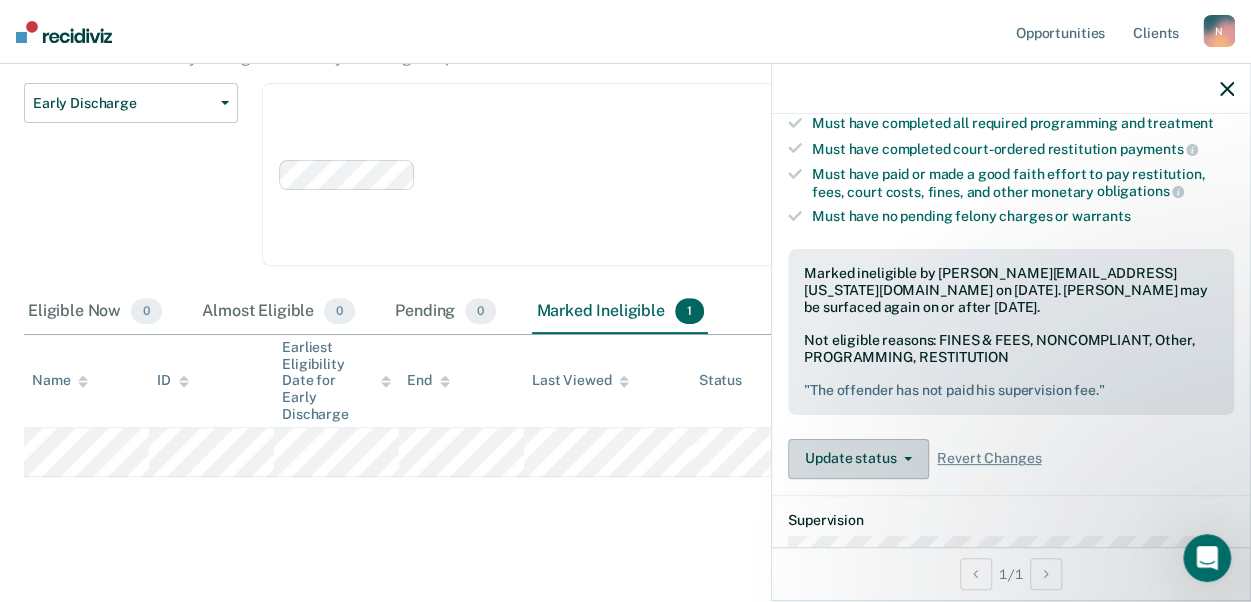 click on "Update status" at bounding box center (858, 459) 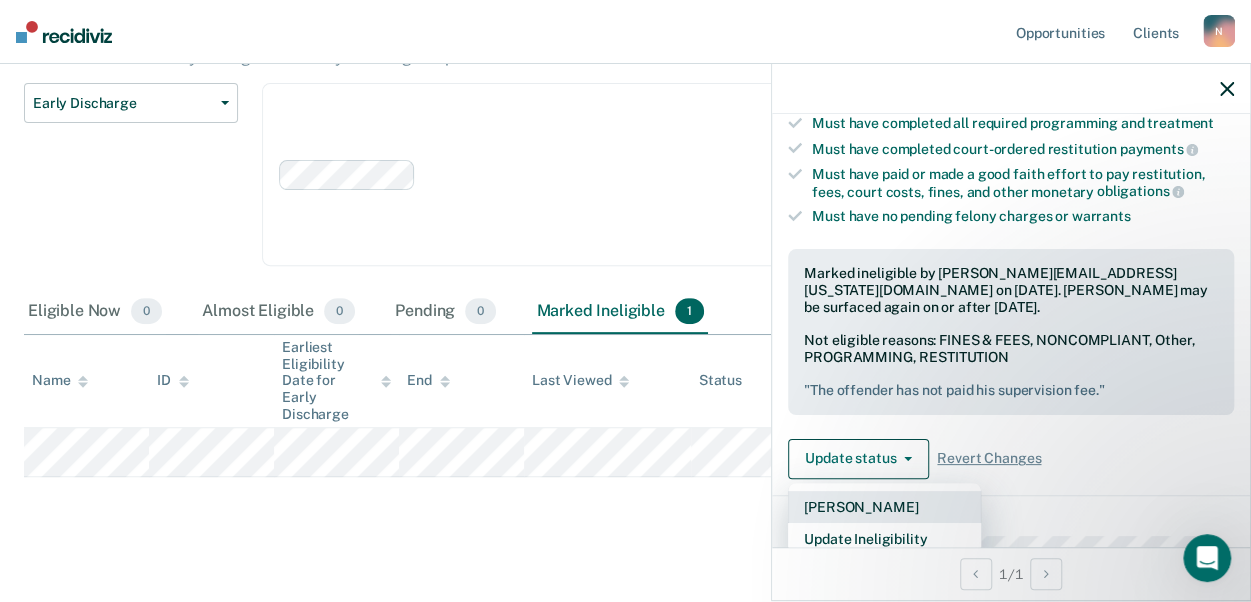 click on "[PERSON_NAME]" at bounding box center (884, 507) 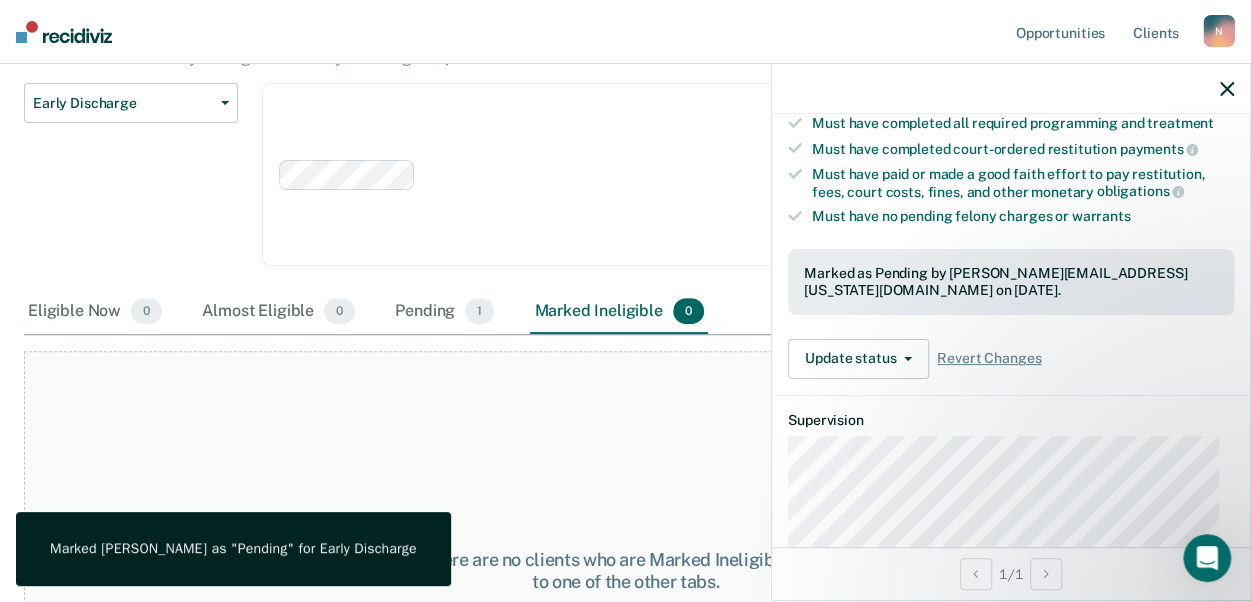 click 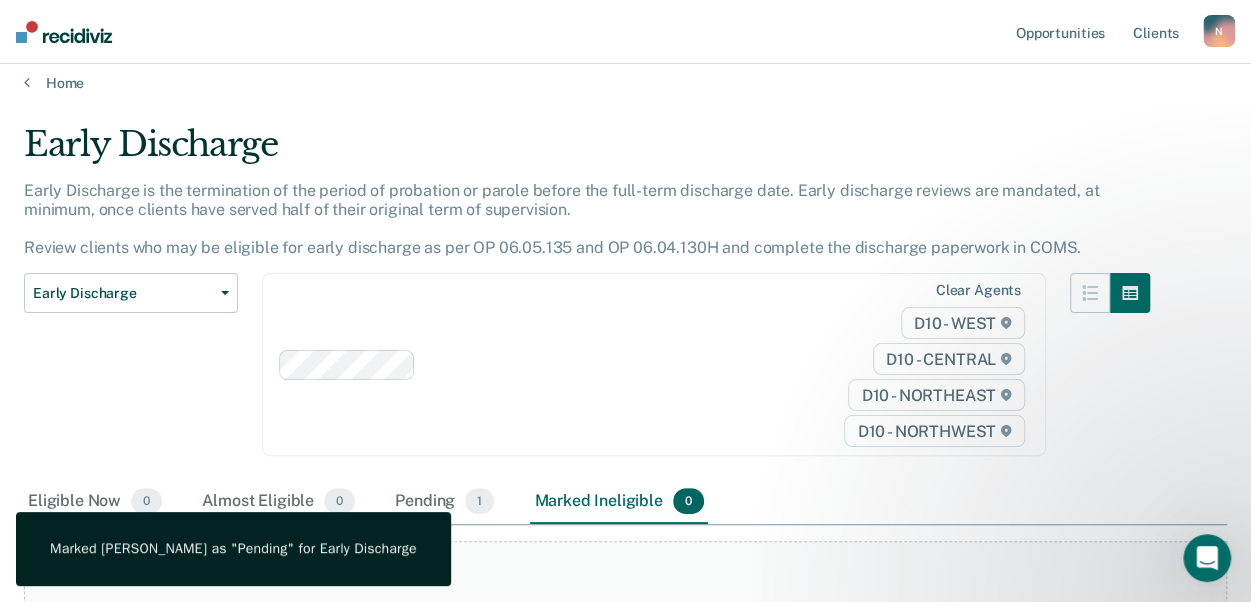 scroll, scrollTop: 0, scrollLeft: 0, axis: both 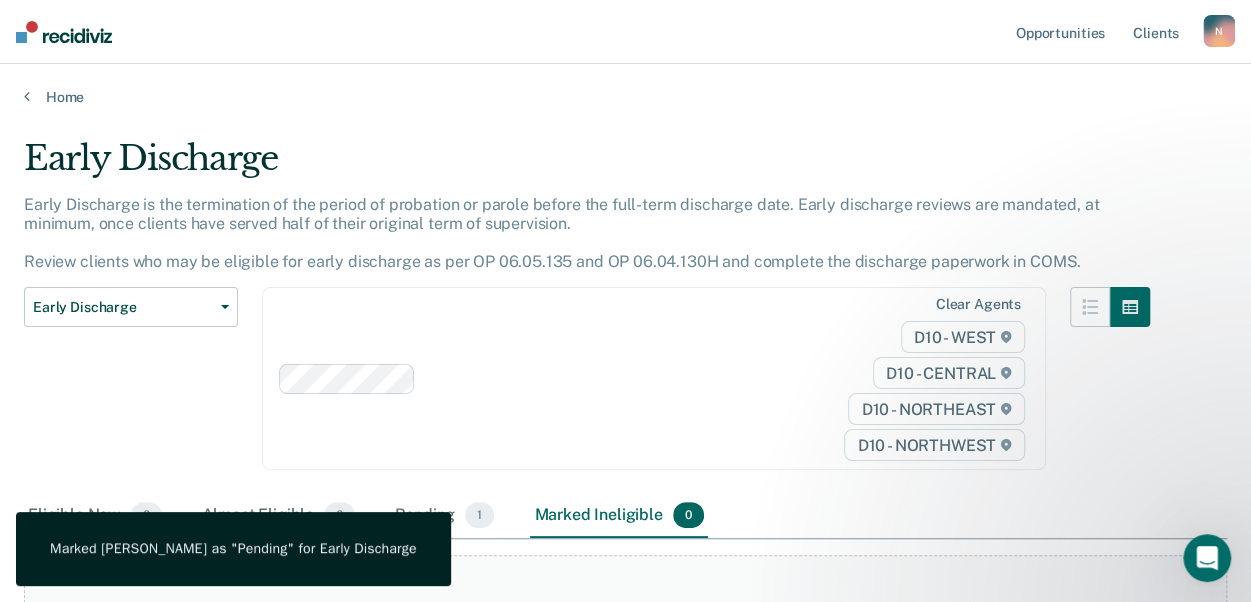 click at bounding box center (64, 32) 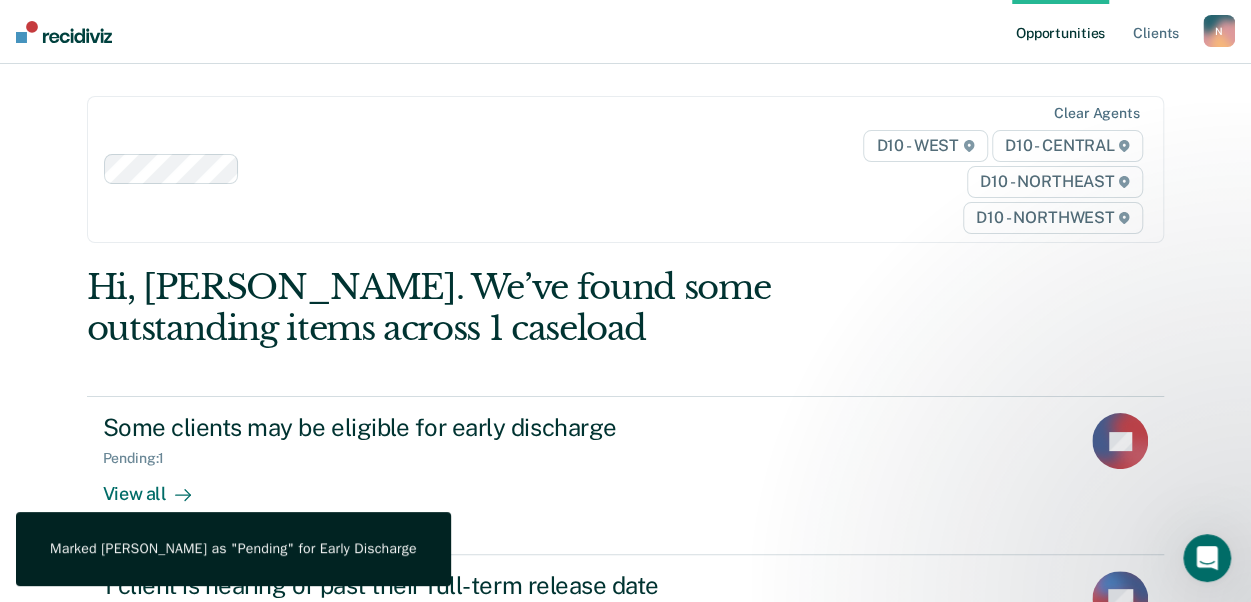 scroll, scrollTop: 0, scrollLeft: 0, axis: both 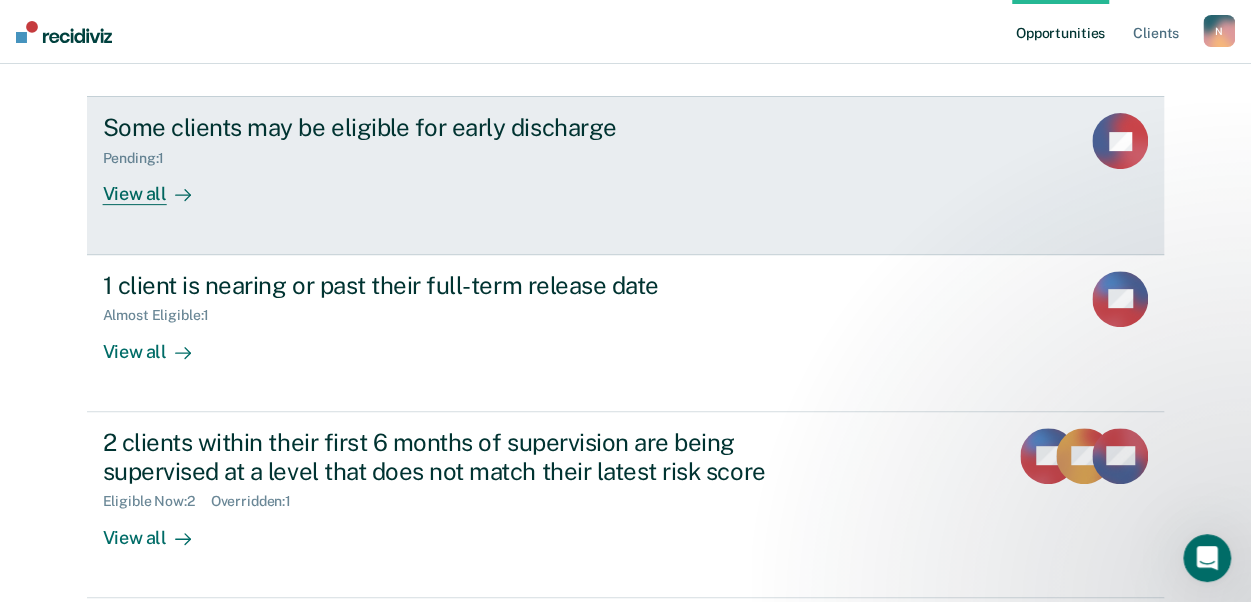 click on "Some clients may be eligible for early discharge Pending :  1 View all   RL" at bounding box center [626, 175] 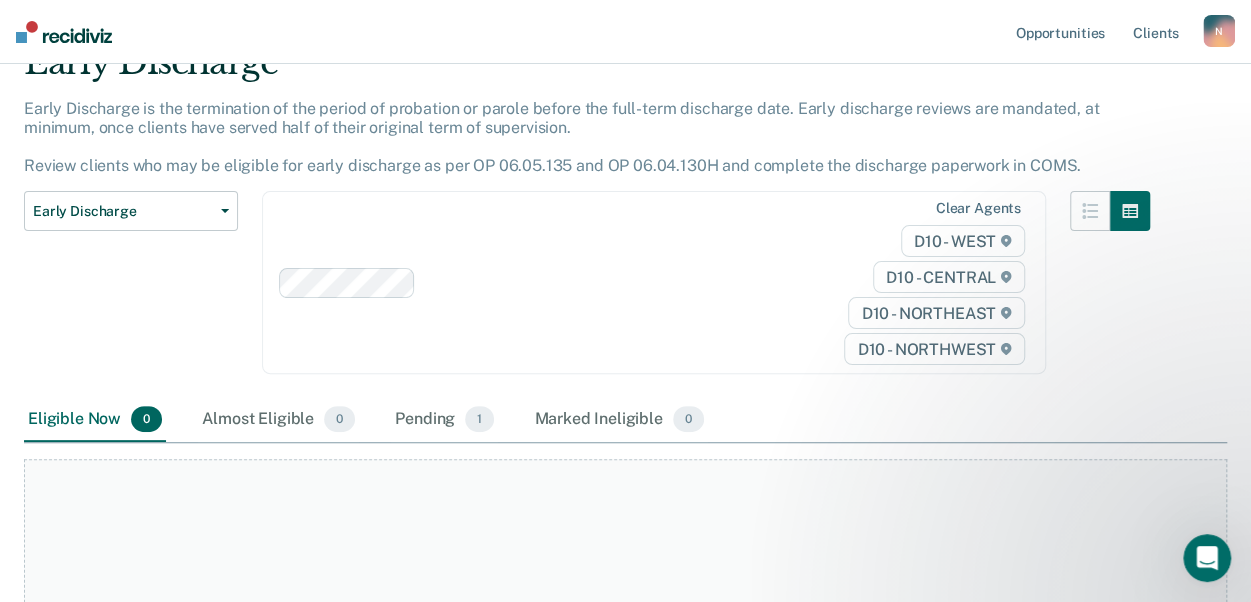 scroll, scrollTop: 300, scrollLeft: 0, axis: vertical 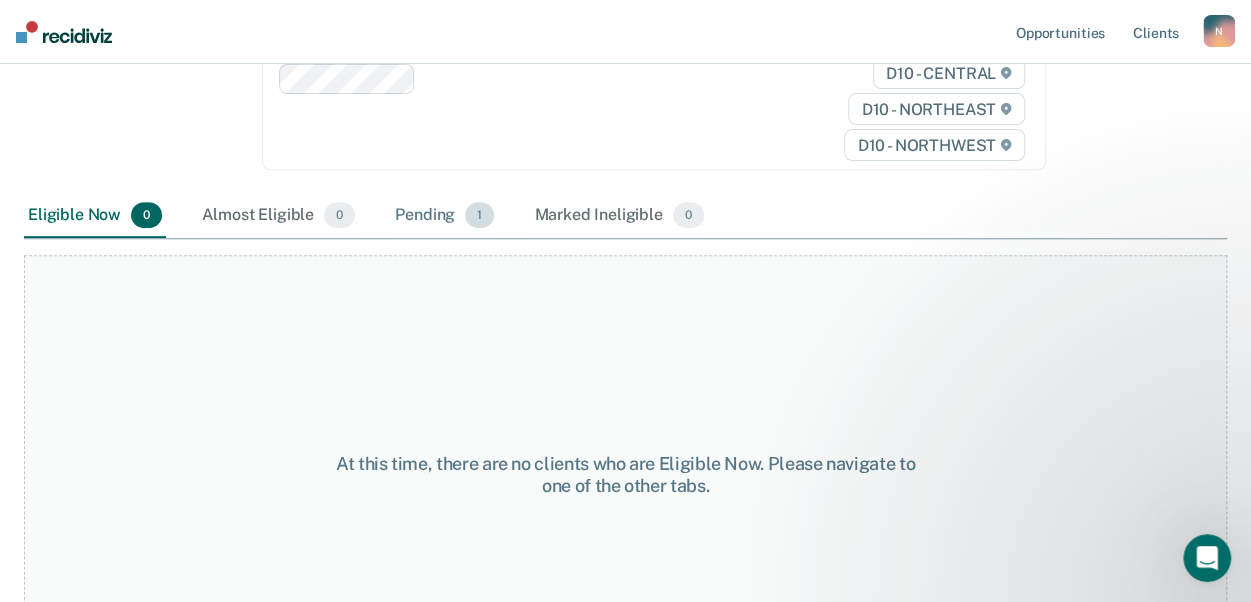 click on "Pending 1" at bounding box center (444, 216) 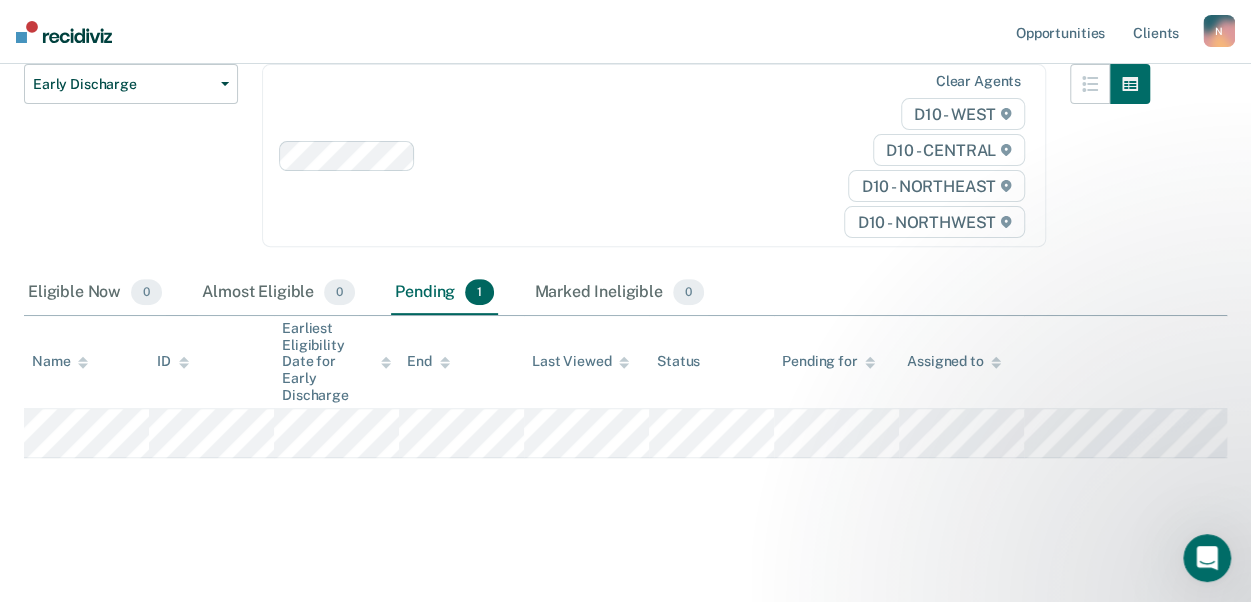 scroll, scrollTop: 204, scrollLeft: 0, axis: vertical 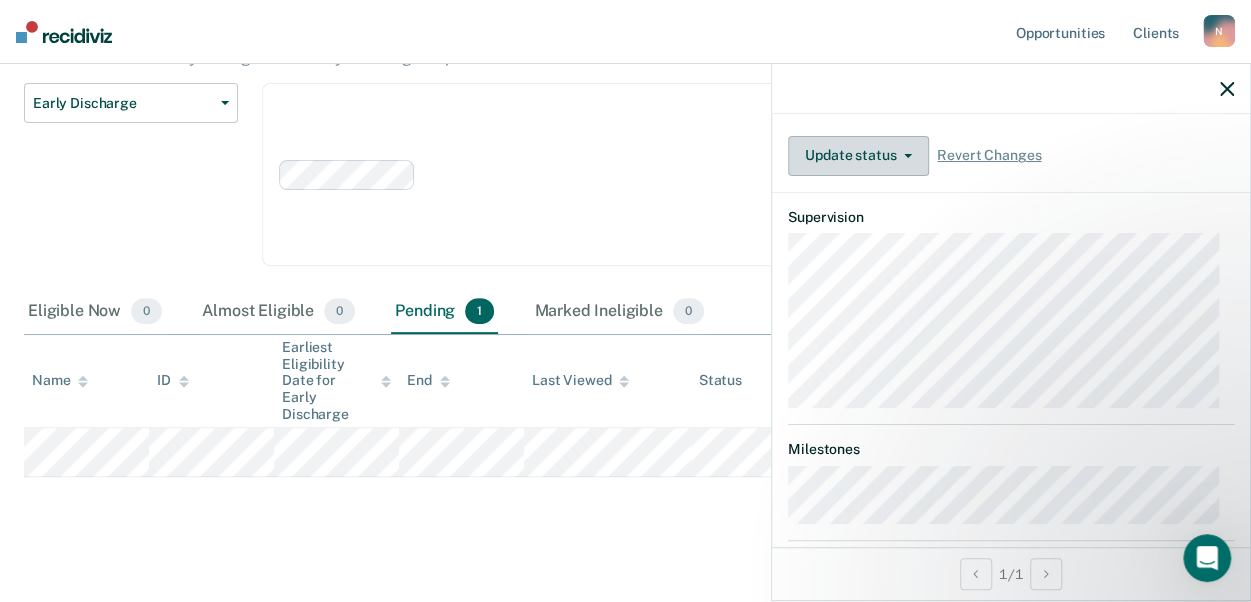 click on "Update status" at bounding box center (858, 156) 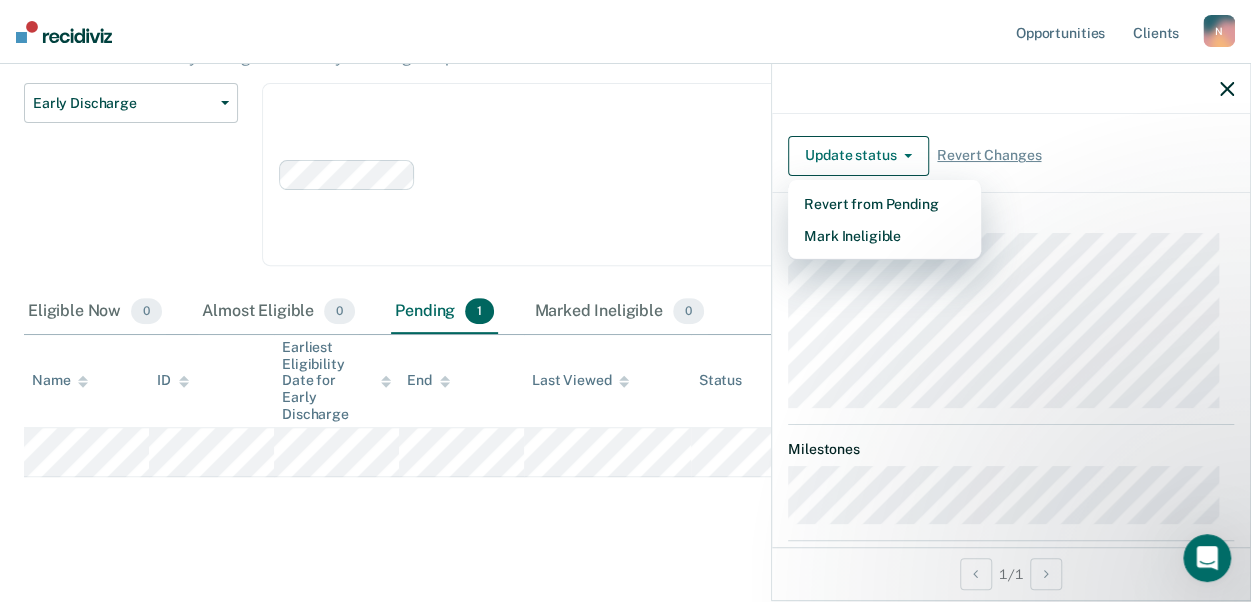 click 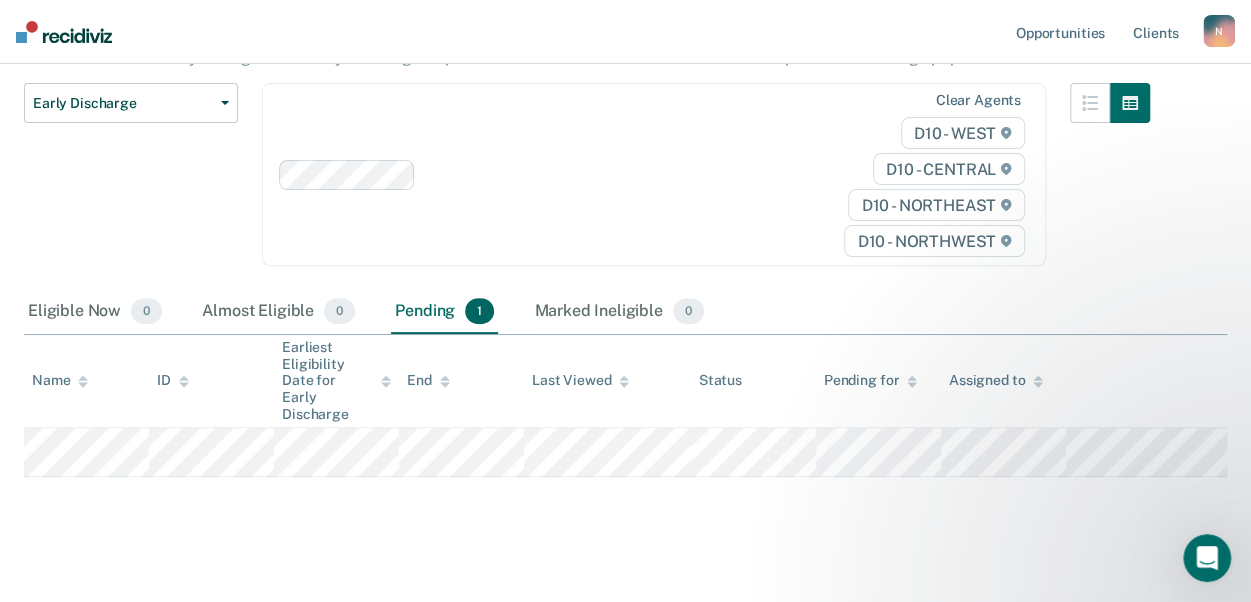 scroll, scrollTop: 0, scrollLeft: 0, axis: both 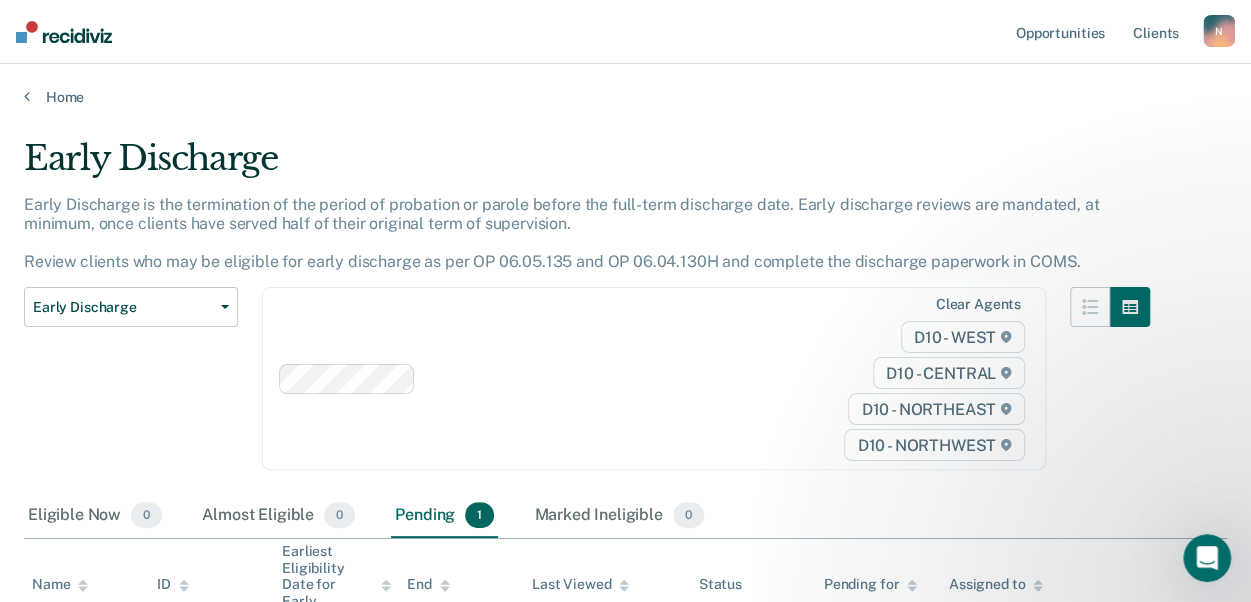 click at bounding box center [64, 32] 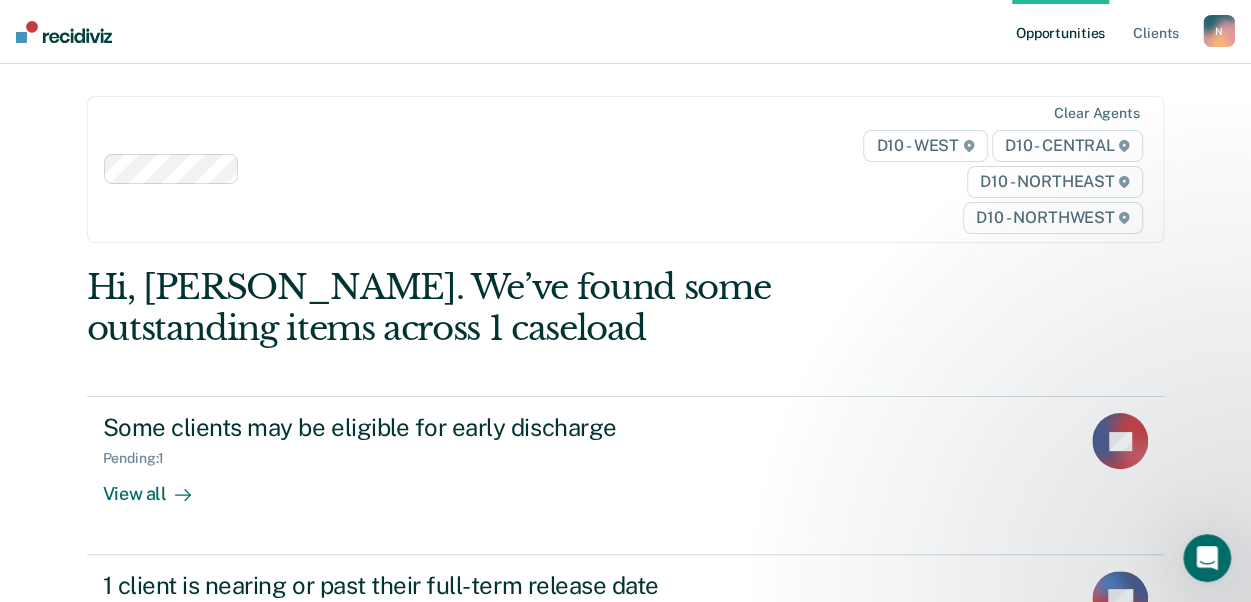 scroll, scrollTop: 0, scrollLeft: 0, axis: both 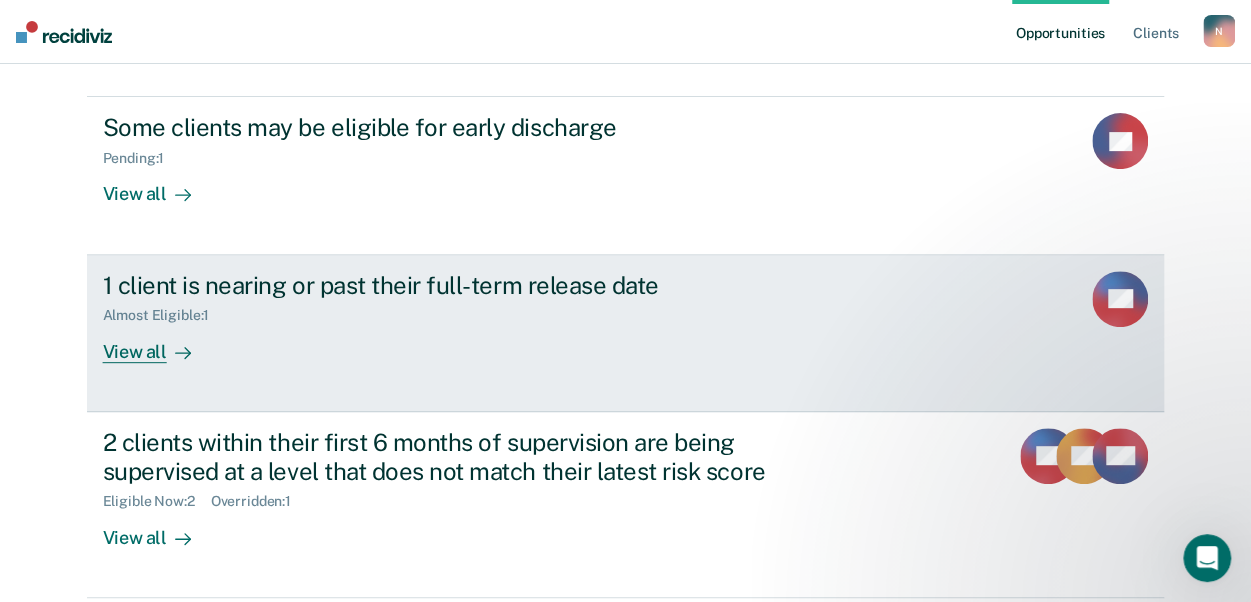 click on "1 client is nearing or past their full-term release date Almost Eligible :  1 View all" at bounding box center [478, 317] 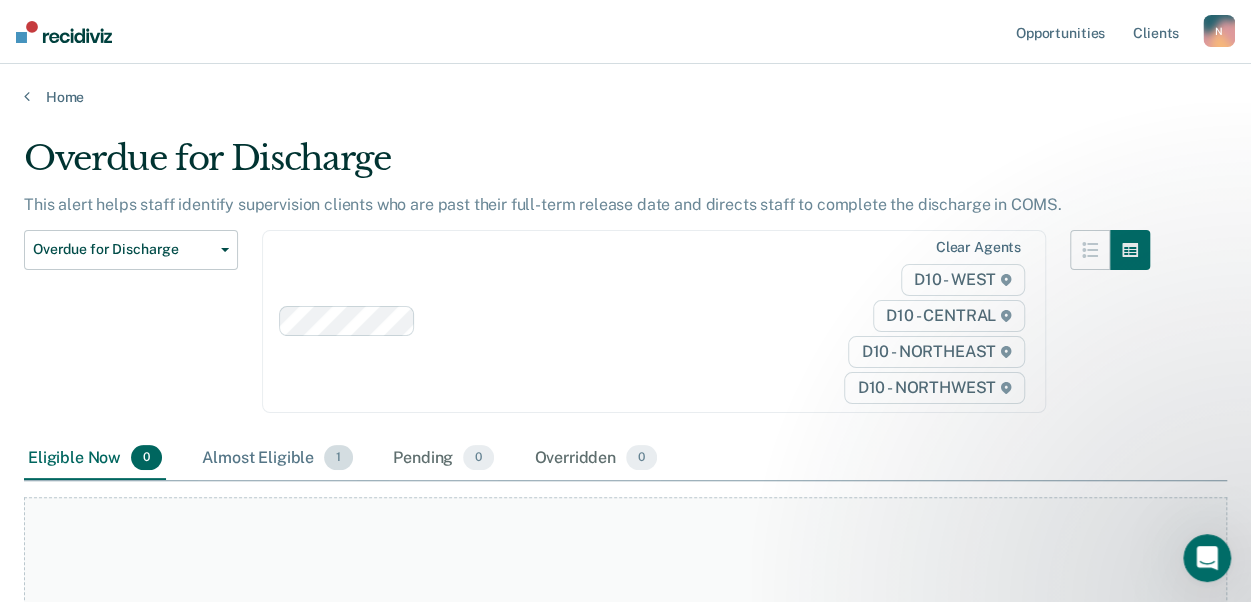 click on "Almost Eligible 1" at bounding box center (277, 459) 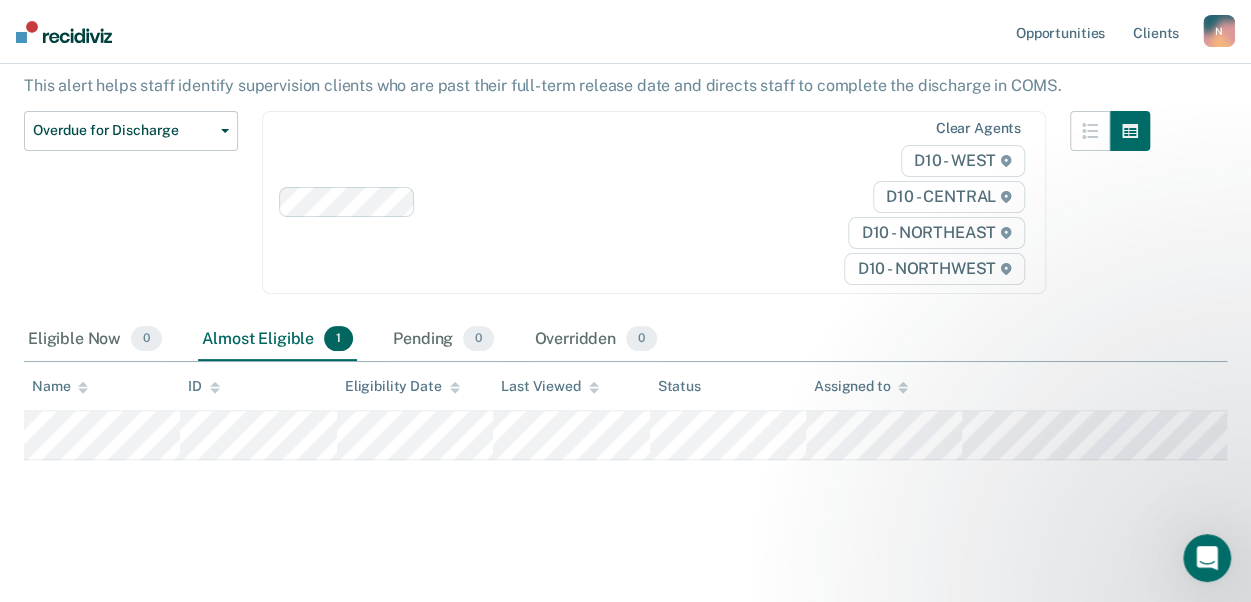 scroll, scrollTop: 120, scrollLeft: 0, axis: vertical 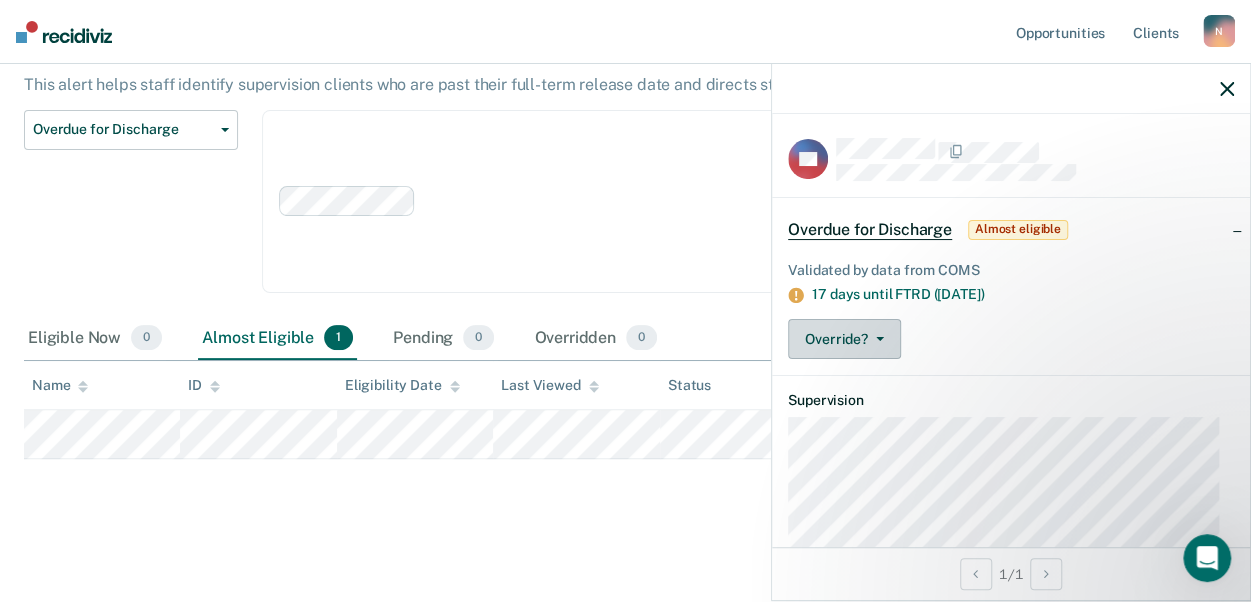 click on "Override?" at bounding box center [844, 339] 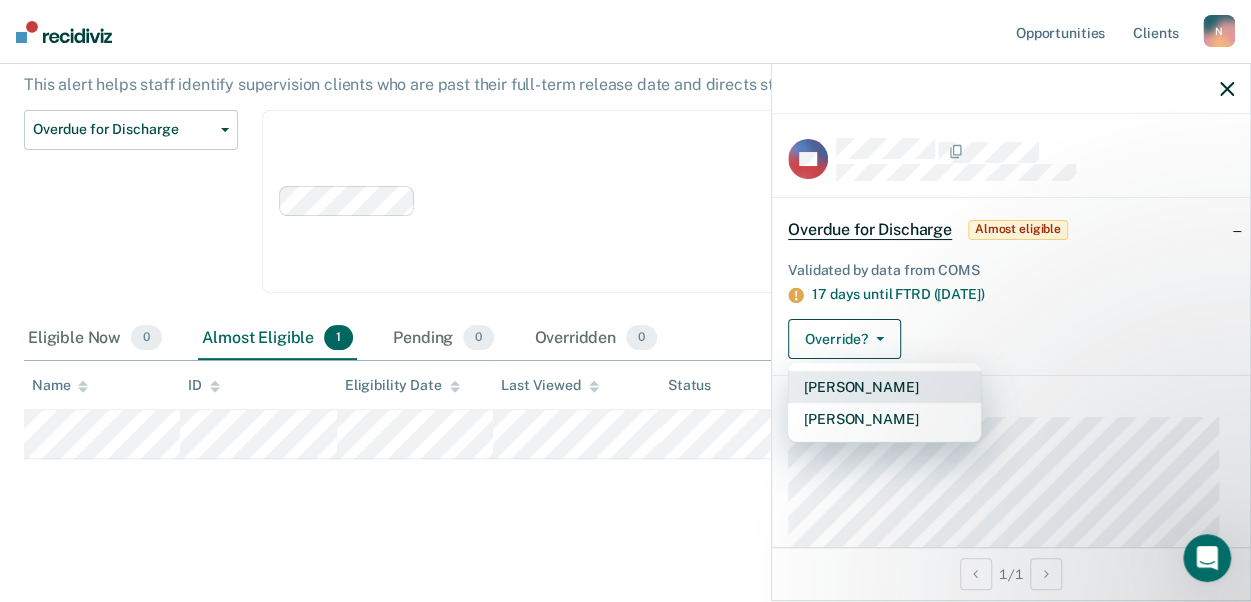 click on "[PERSON_NAME]" at bounding box center [884, 387] 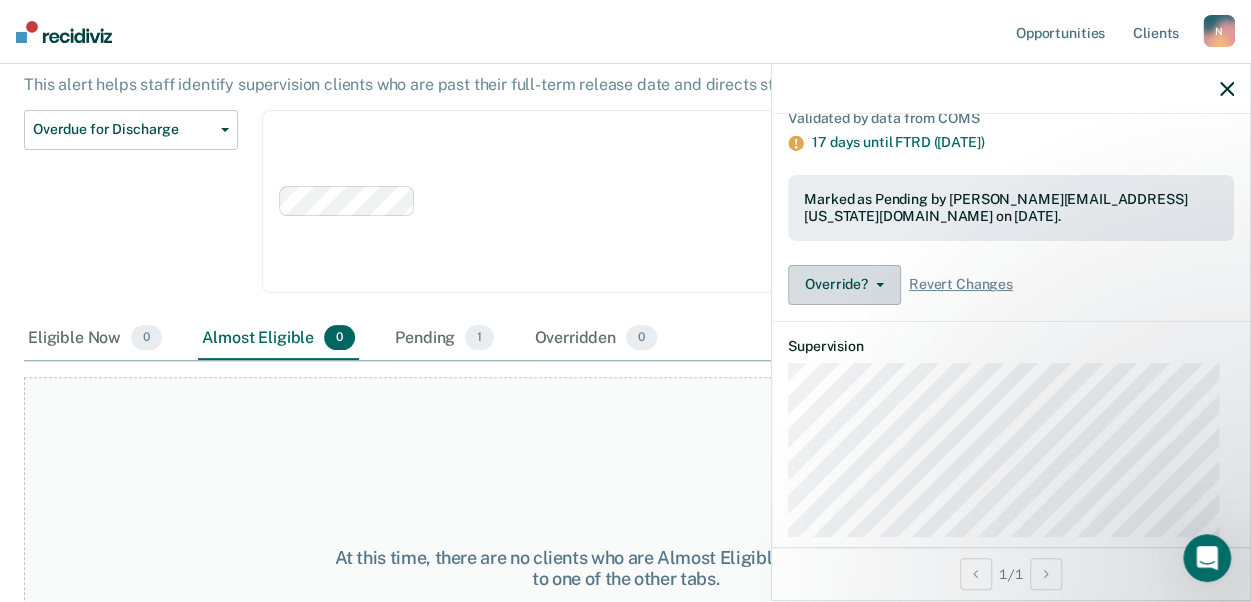 scroll, scrollTop: 0, scrollLeft: 0, axis: both 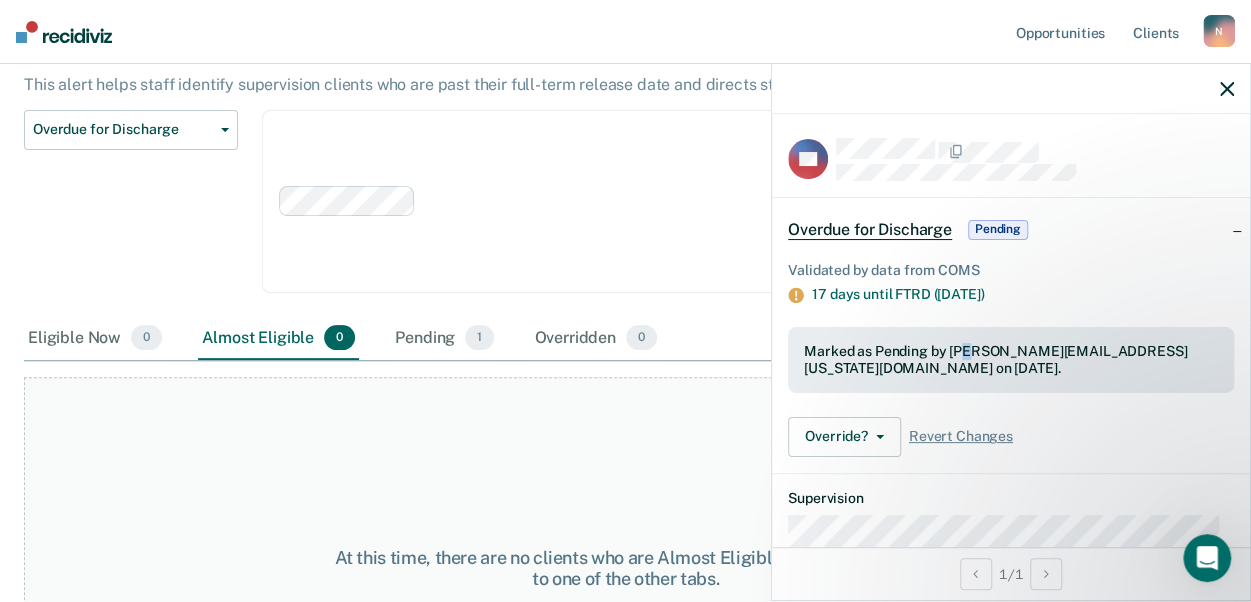 click on "Marked as Pending by [PERSON_NAME][EMAIL_ADDRESS][US_STATE][DOMAIN_NAME] on [DATE]." at bounding box center (1011, 360) 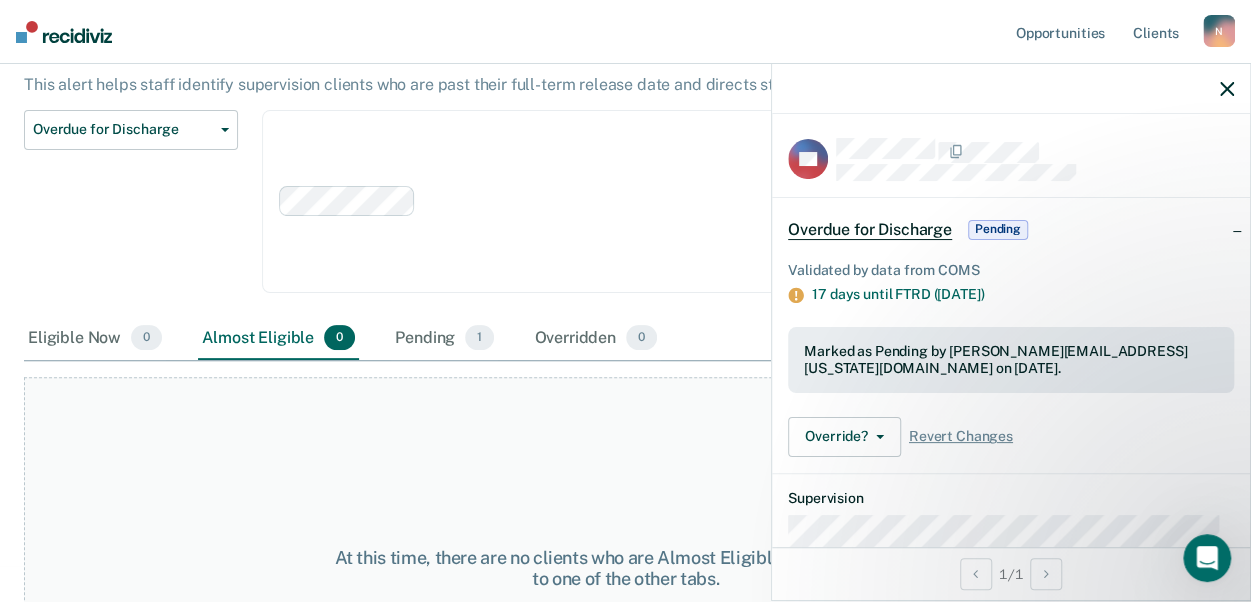 drag, startPoint x: 972, startPoint y: 355, endPoint x: 1096, endPoint y: 163, distance: 228.56071 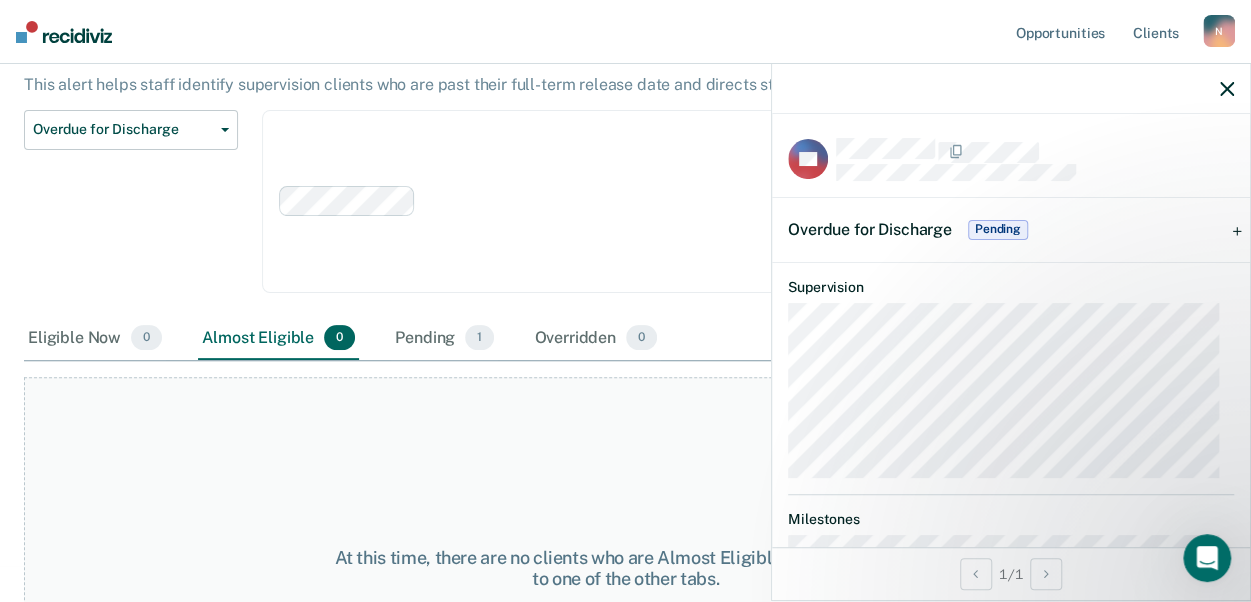 click on "Pending" at bounding box center [998, 230] 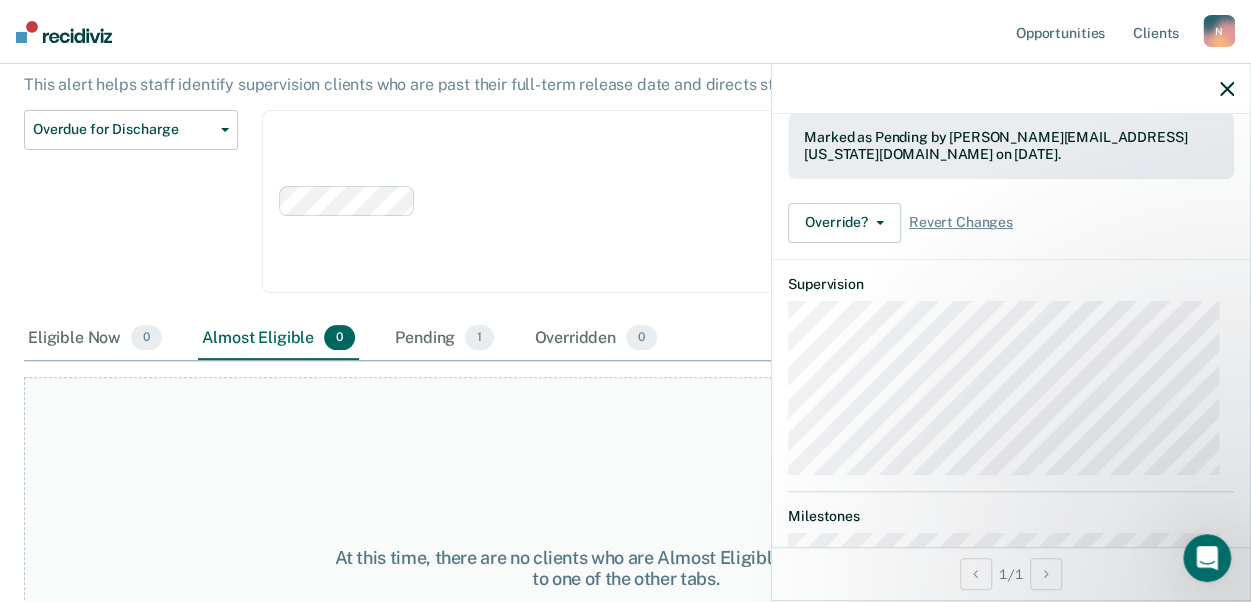scroll, scrollTop: 310, scrollLeft: 0, axis: vertical 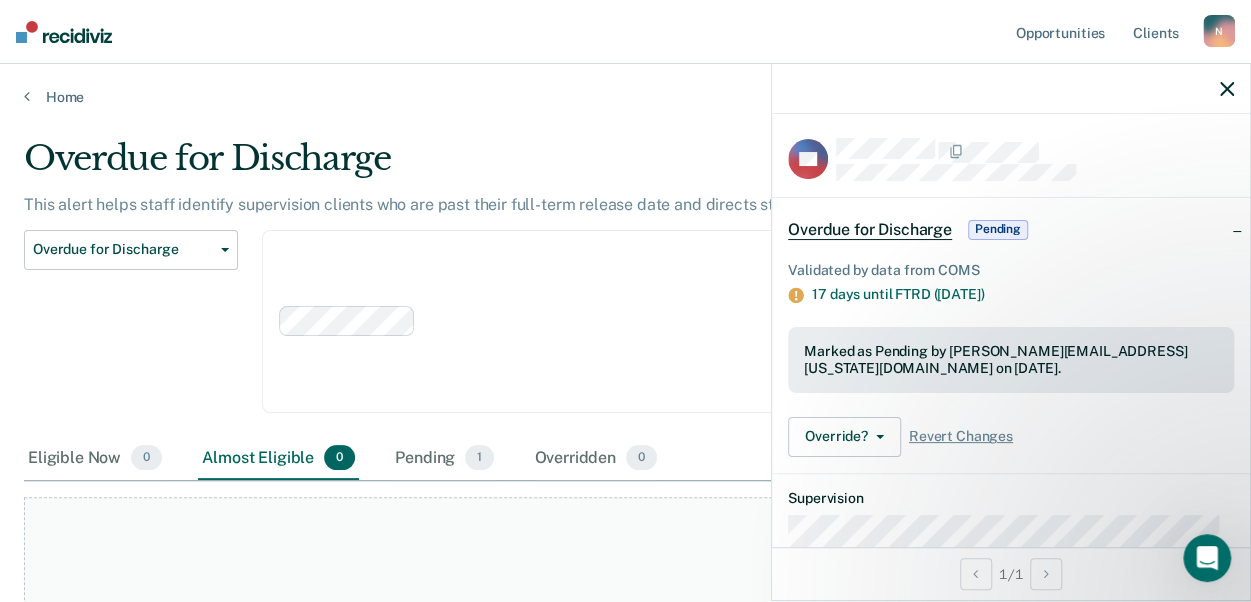 click 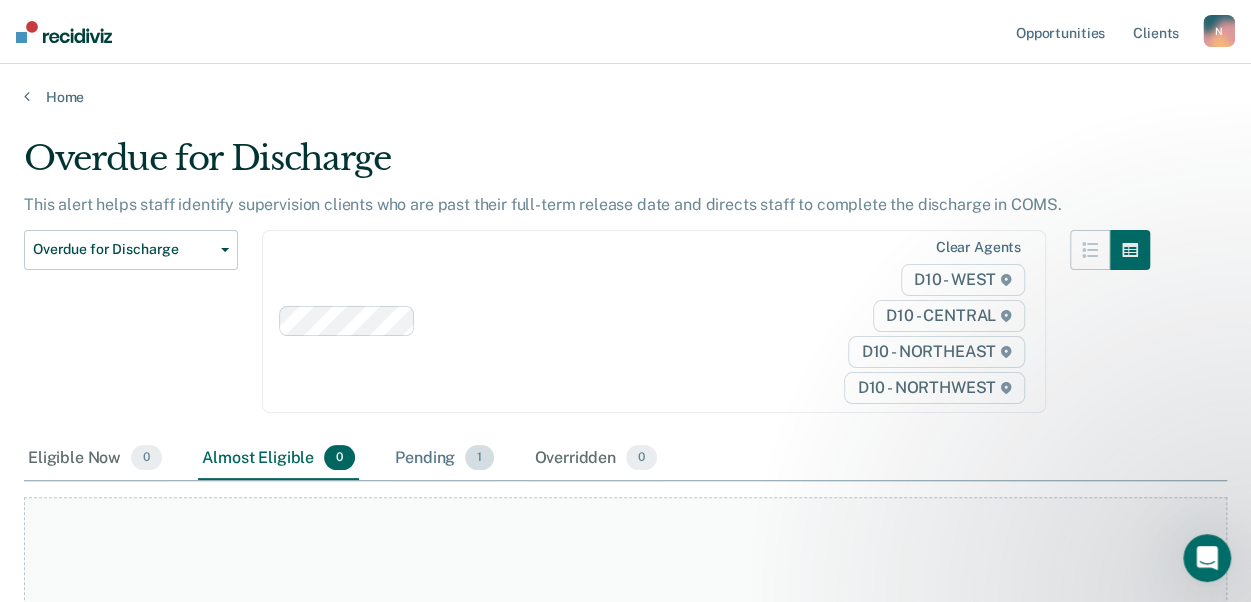 click on "Pending 1" at bounding box center [444, 459] 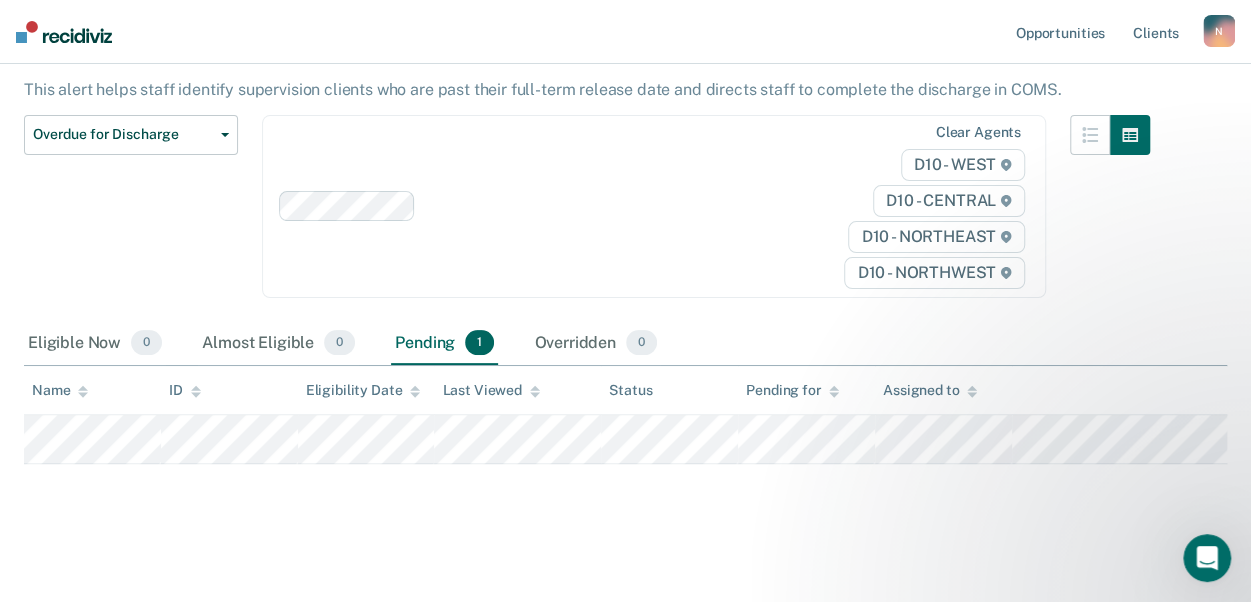 scroll, scrollTop: 120, scrollLeft: 0, axis: vertical 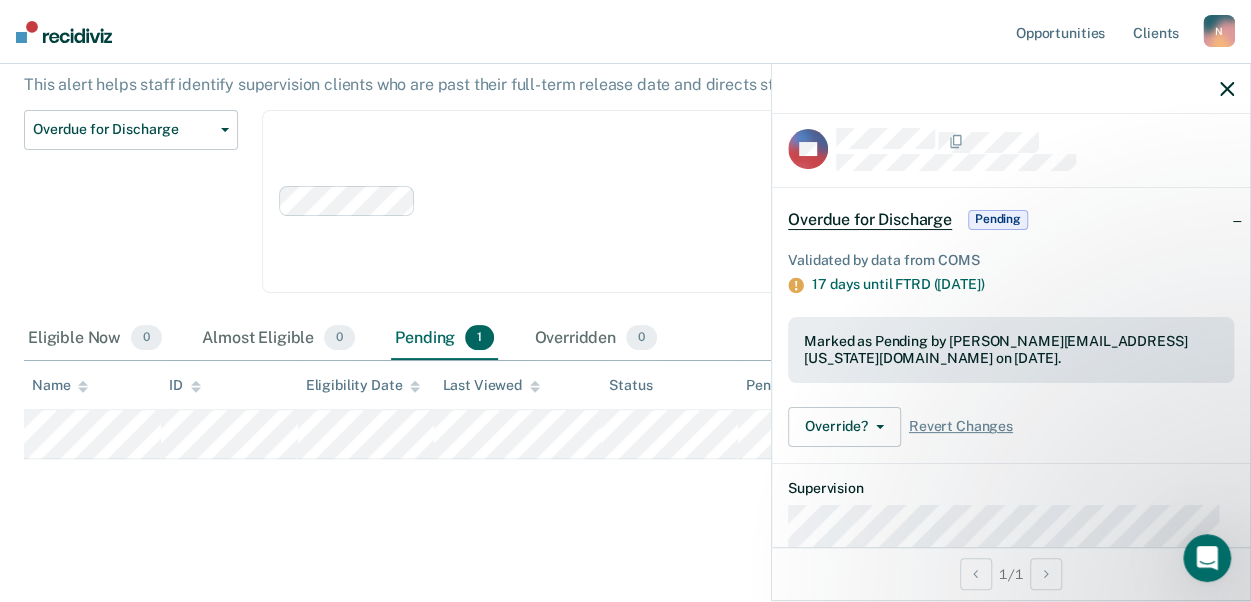 click on "Revert Changes" at bounding box center [961, 426] 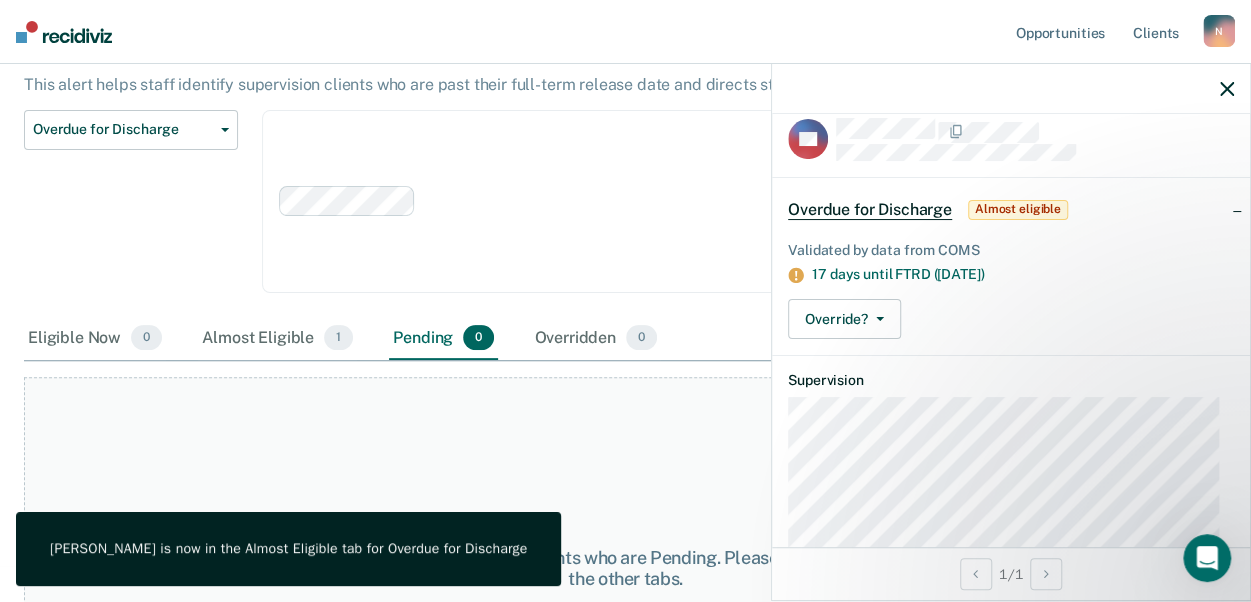 scroll, scrollTop: 0, scrollLeft: 0, axis: both 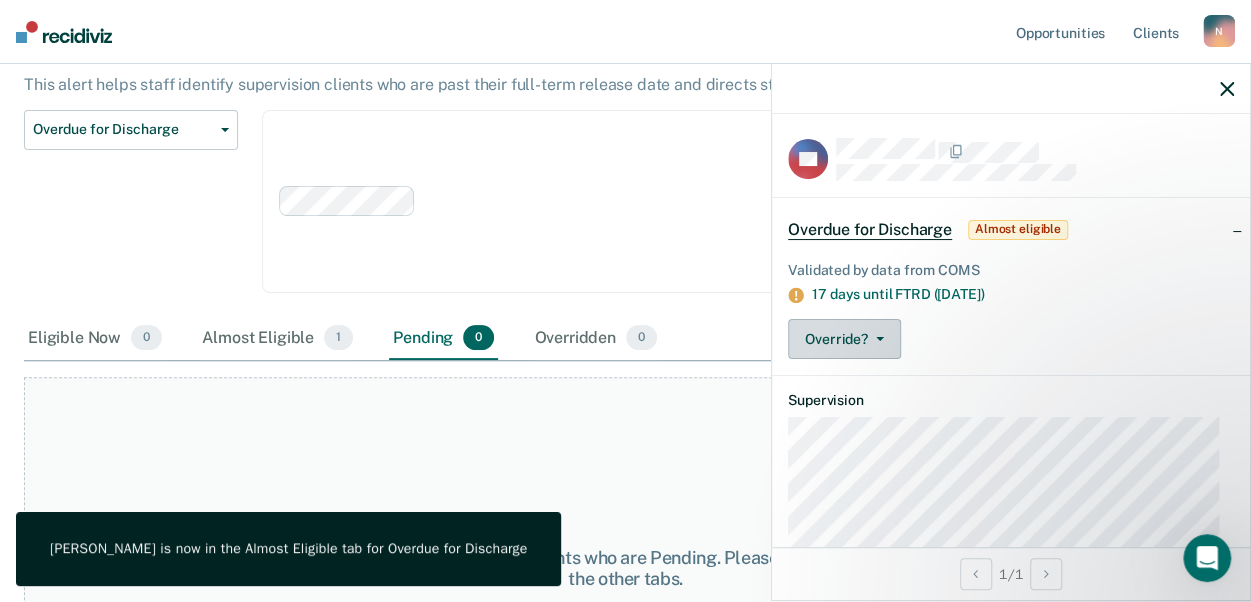 click on "Override?" at bounding box center (844, 339) 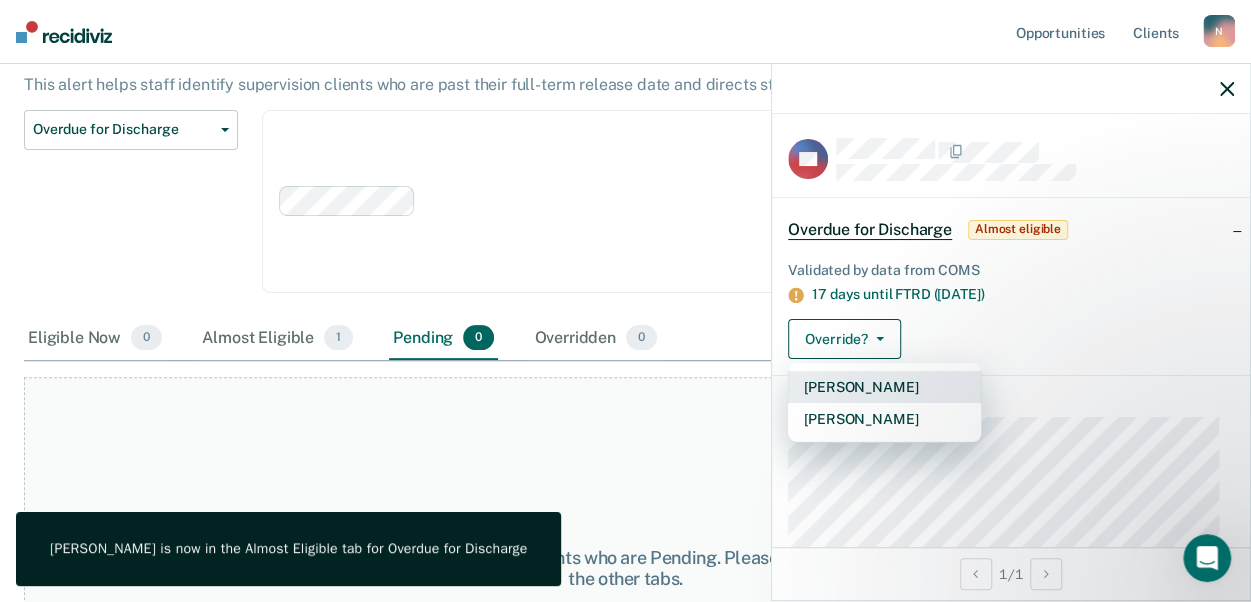 click on "[PERSON_NAME]" at bounding box center [884, 387] 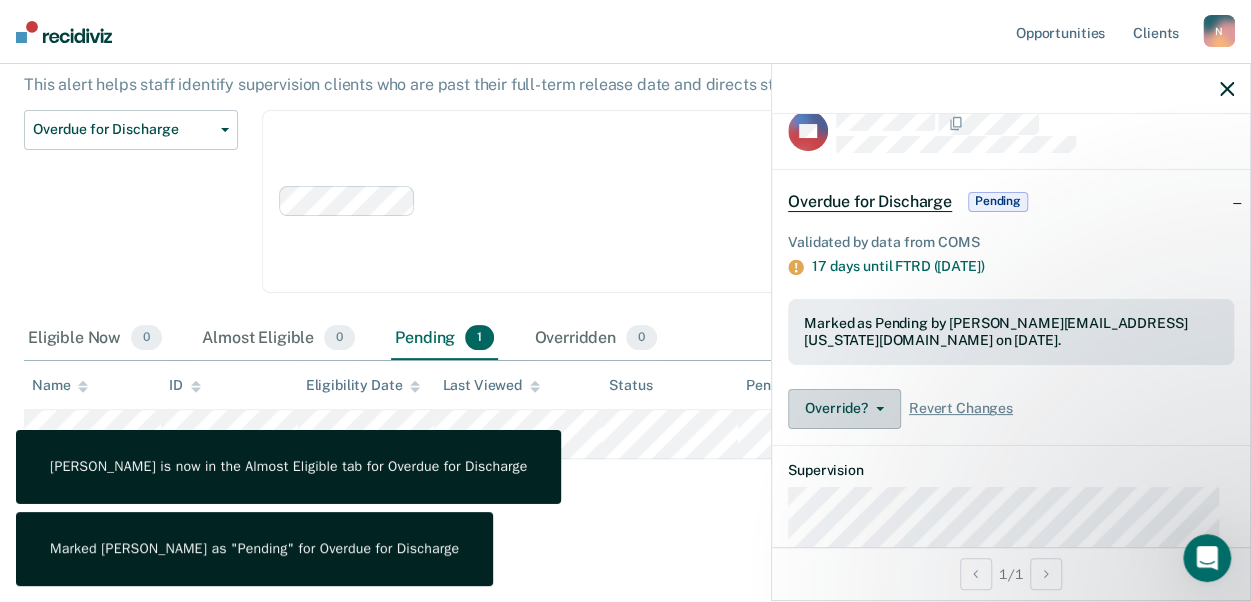 scroll, scrollTop: 10, scrollLeft: 0, axis: vertical 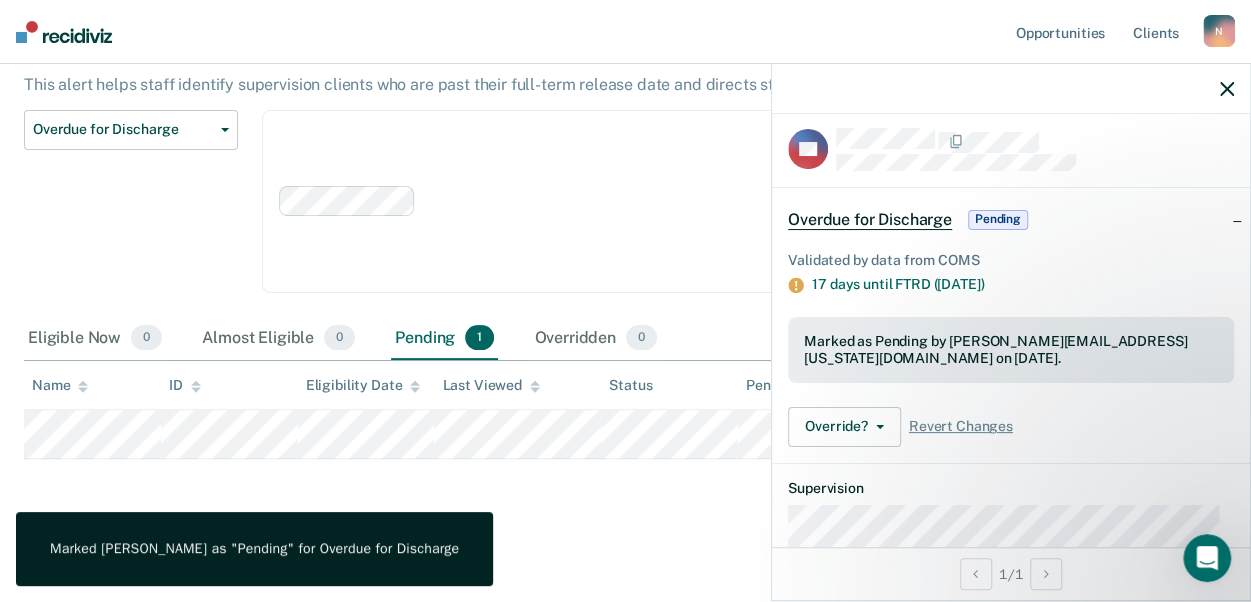 click 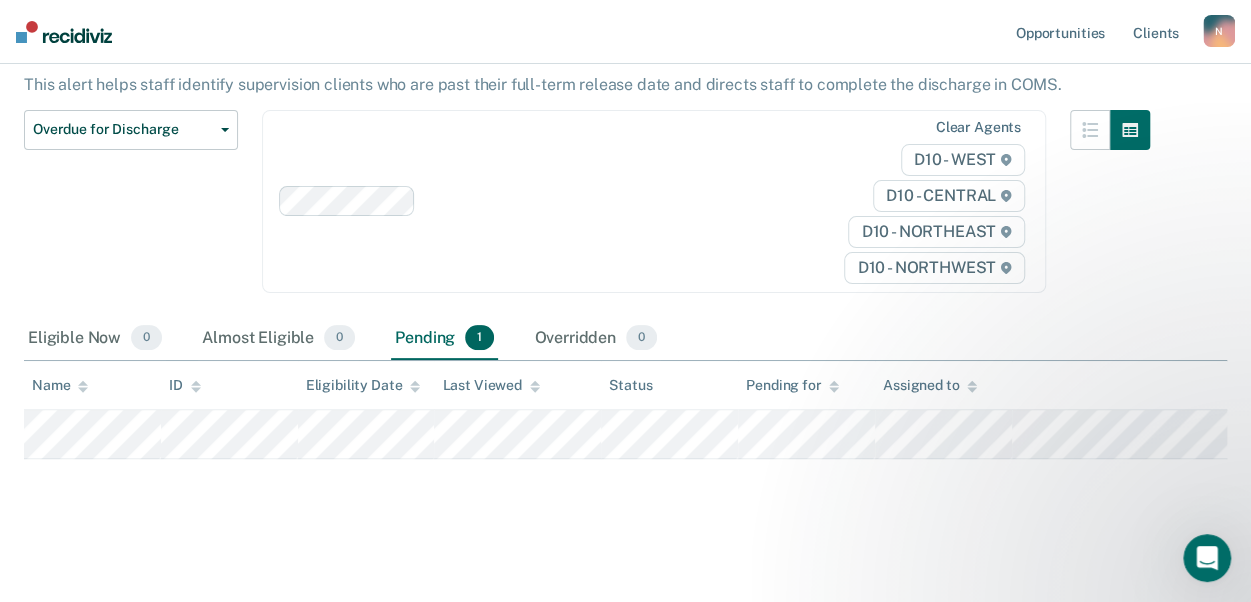 click on "Opportunities Client s [EMAIL_ADDRESS][US_STATE][DOMAIN_NAME] N Profile How it works Log Out" at bounding box center [625, 32] 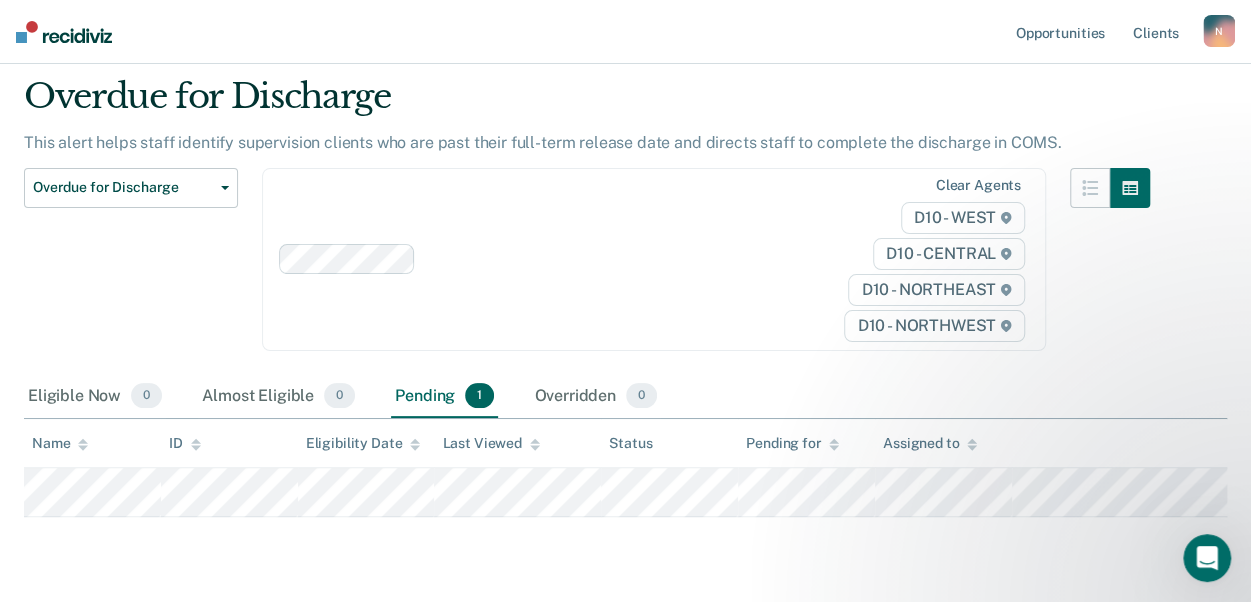 scroll, scrollTop: 0, scrollLeft: 0, axis: both 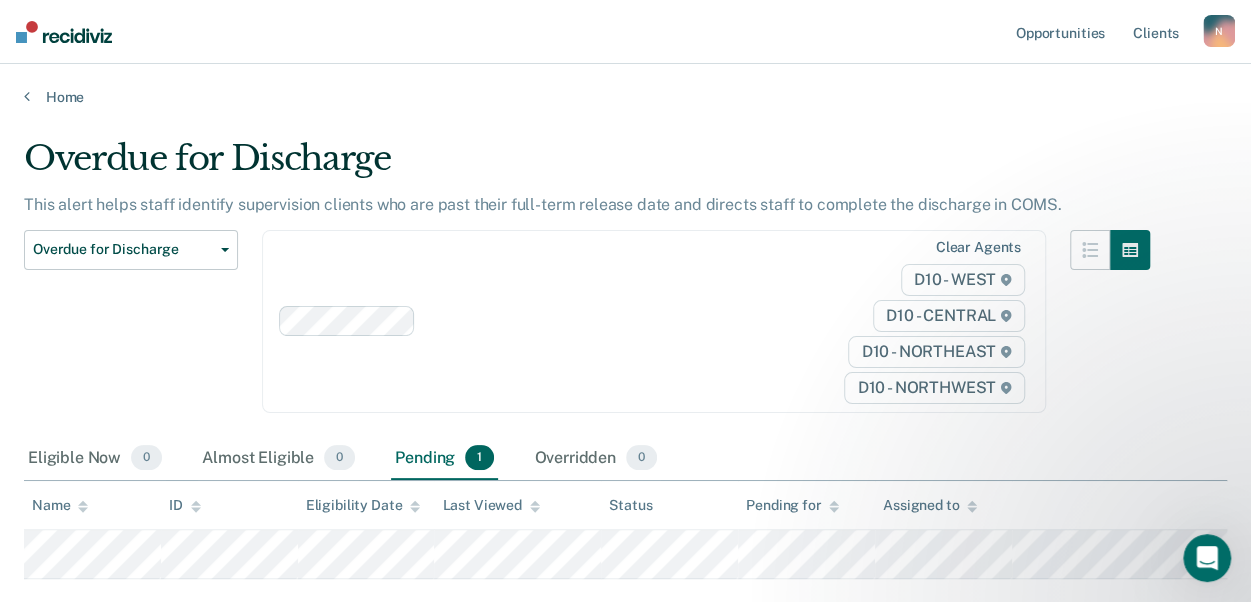 click at bounding box center (64, 32) 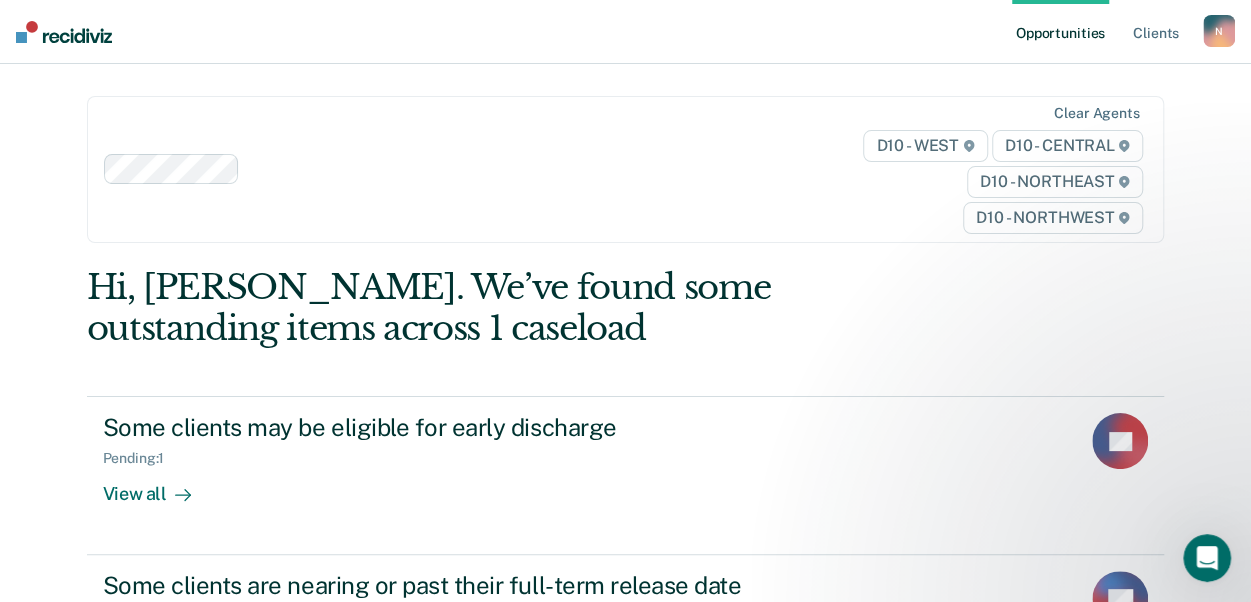 scroll, scrollTop: 0, scrollLeft: 0, axis: both 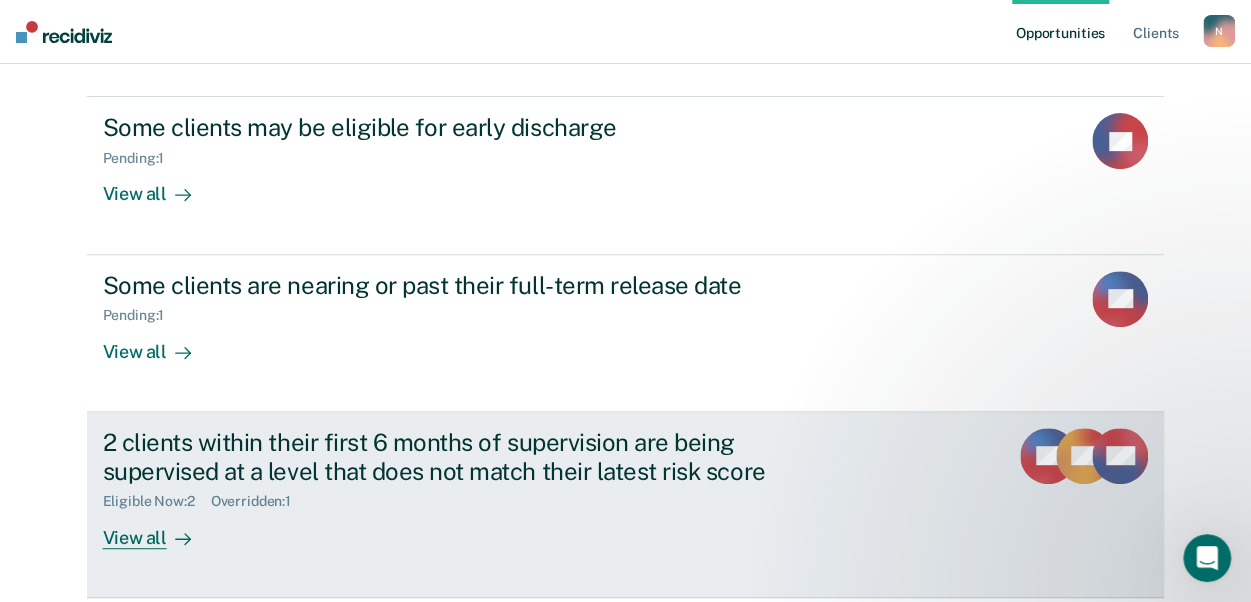 click on "2 clients within their first 6 months of supervision are being supervised at a level that does not match their latest risk score" at bounding box center [454, 457] 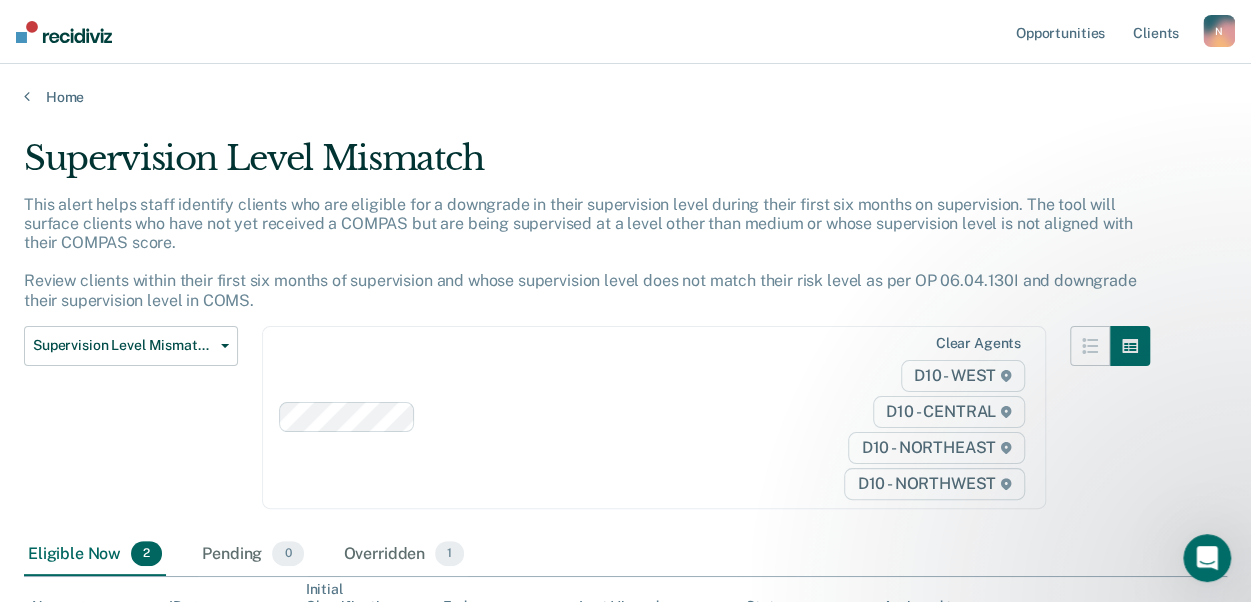 scroll, scrollTop: 274, scrollLeft: 0, axis: vertical 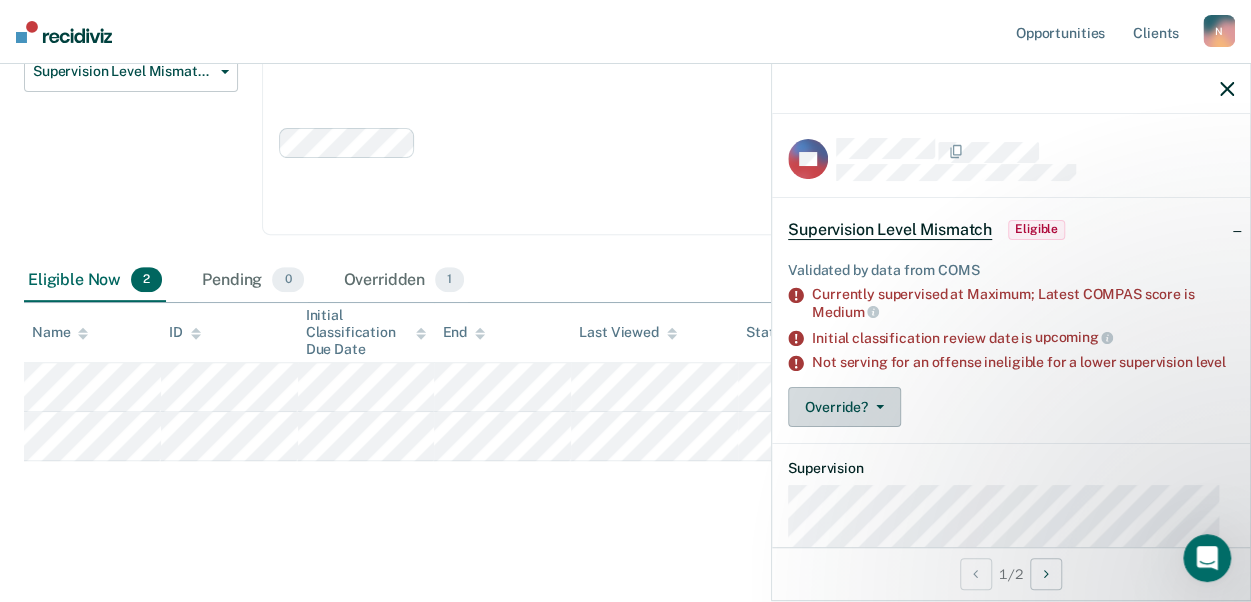 click on "Override?" at bounding box center (844, 407) 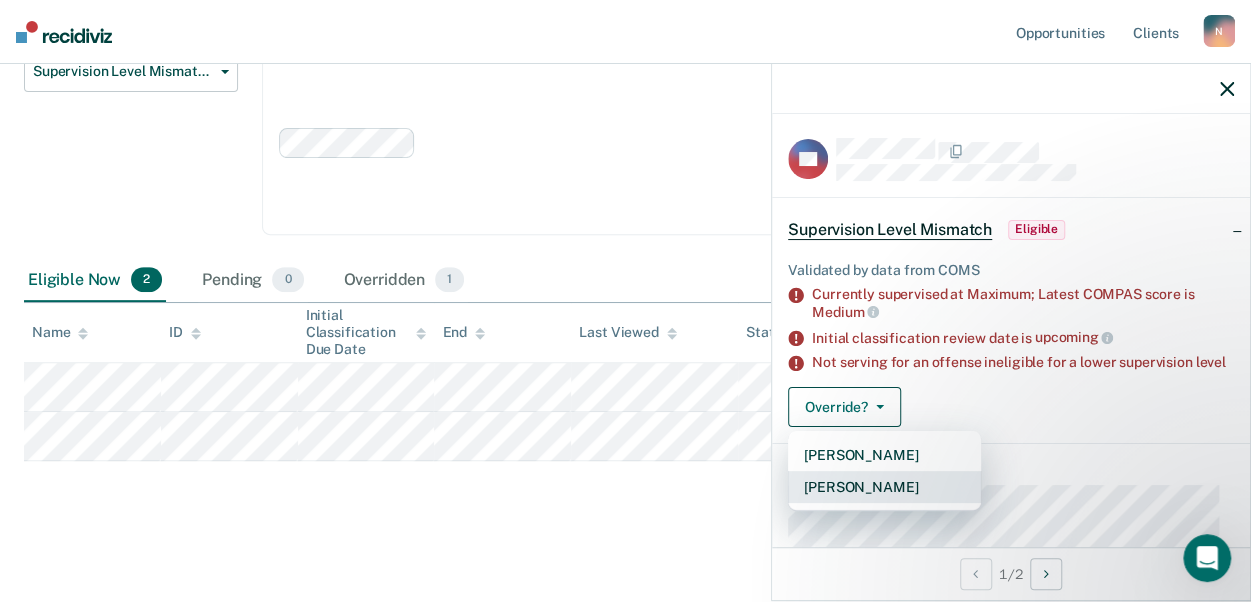 click on "[PERSON_NAME]" at bounding box center [884, 487] 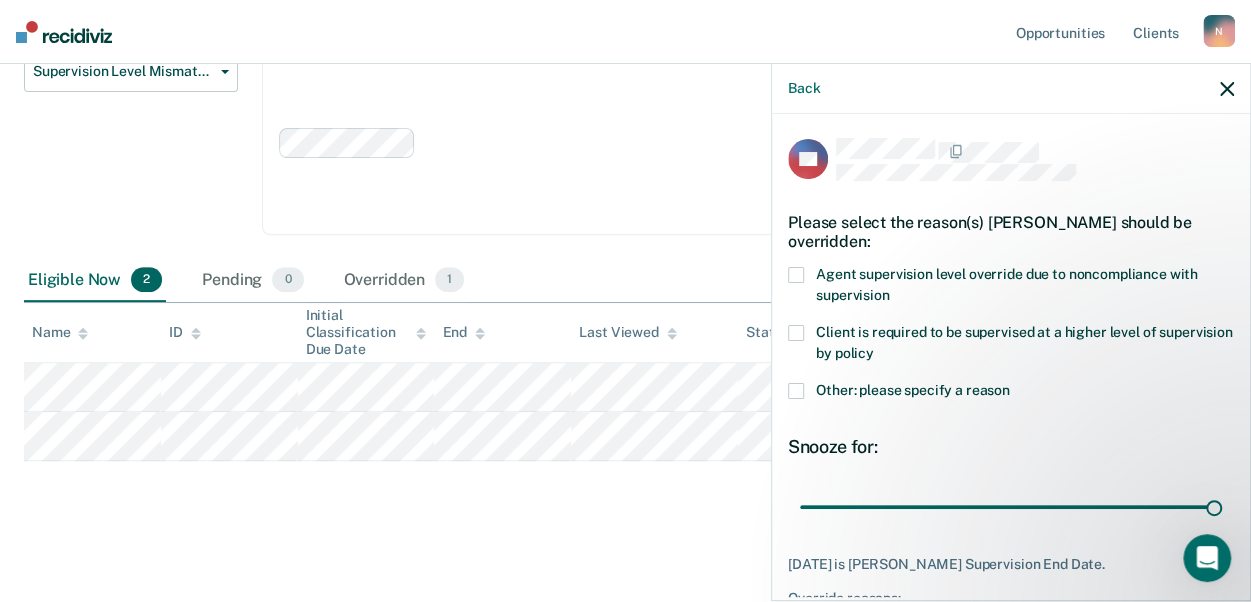 scroll, scrollTop: 99, scrollLeft: 0, axis: vertical 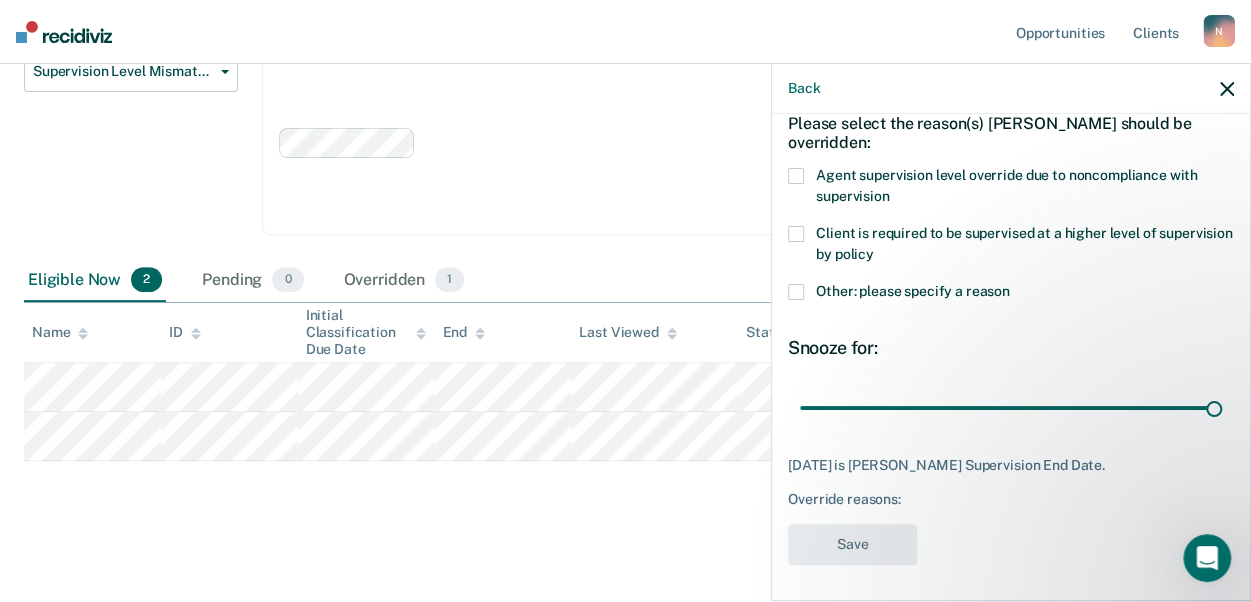 click at bounding box center (796, 292) 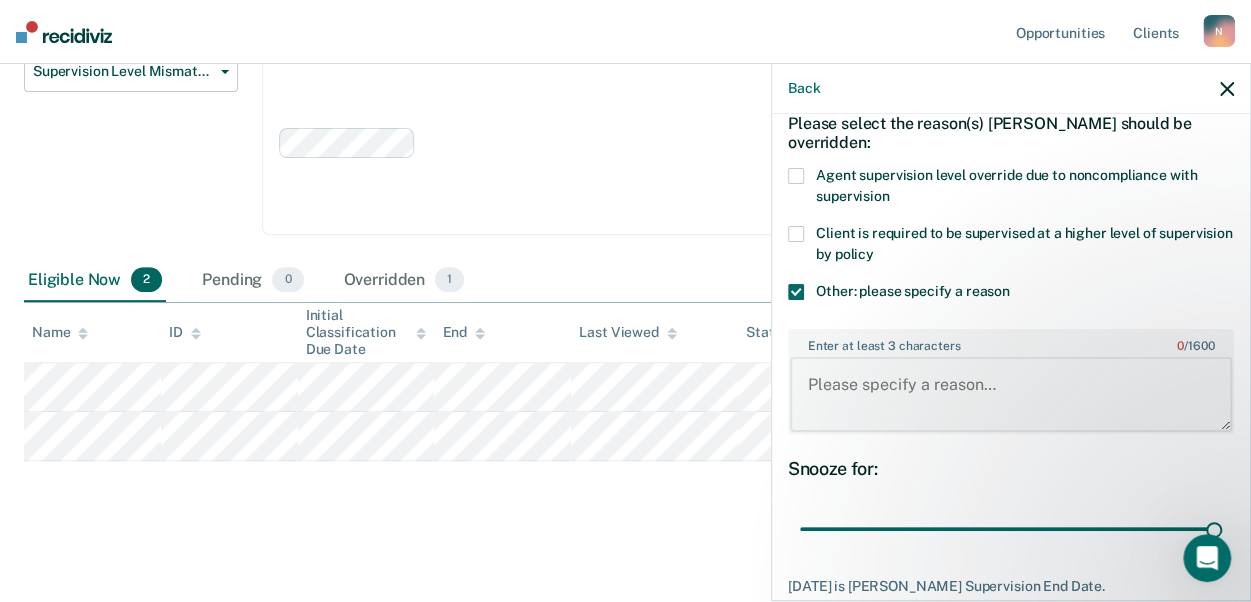 click on "Enter at least 3 characters 0  /  1600" at bounding box center (1011, 394) 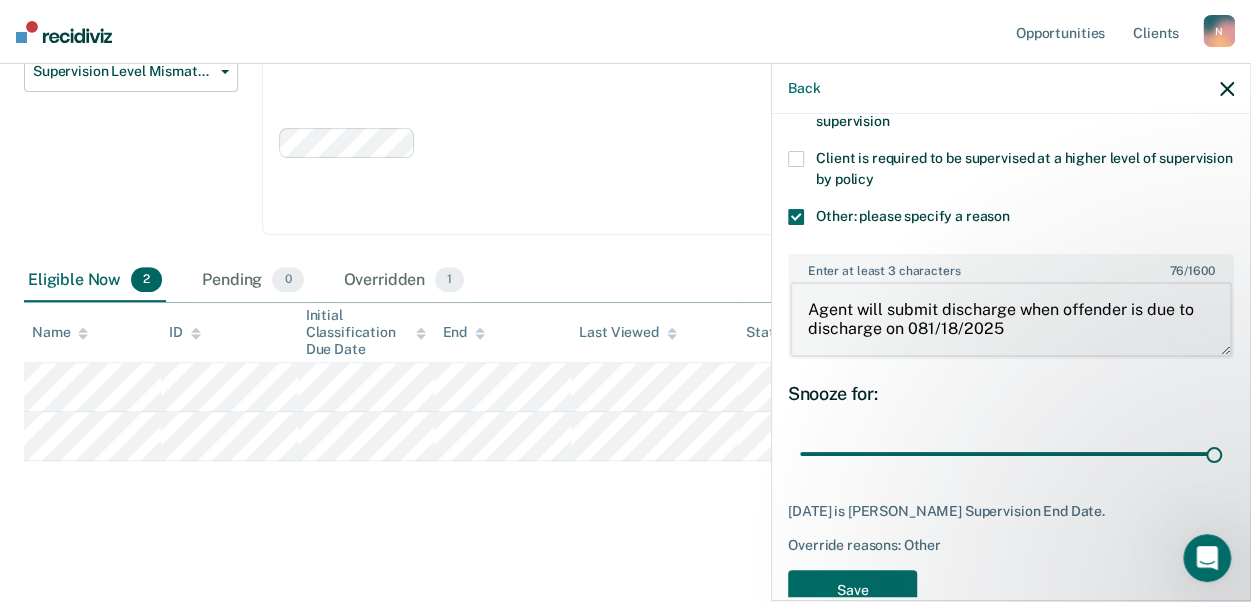 scroll, scrollTop: 220, scrollLeft: 0, axis: vertical 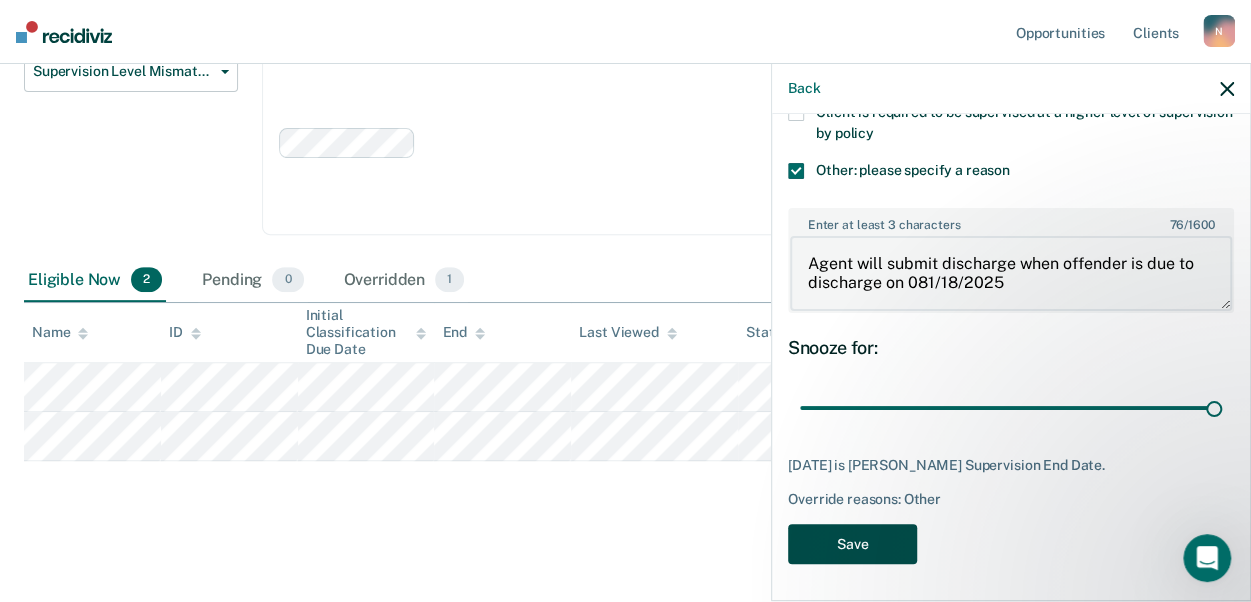 type on "Agent will submit discharge when offender is due to discharge on 081/18/2025" 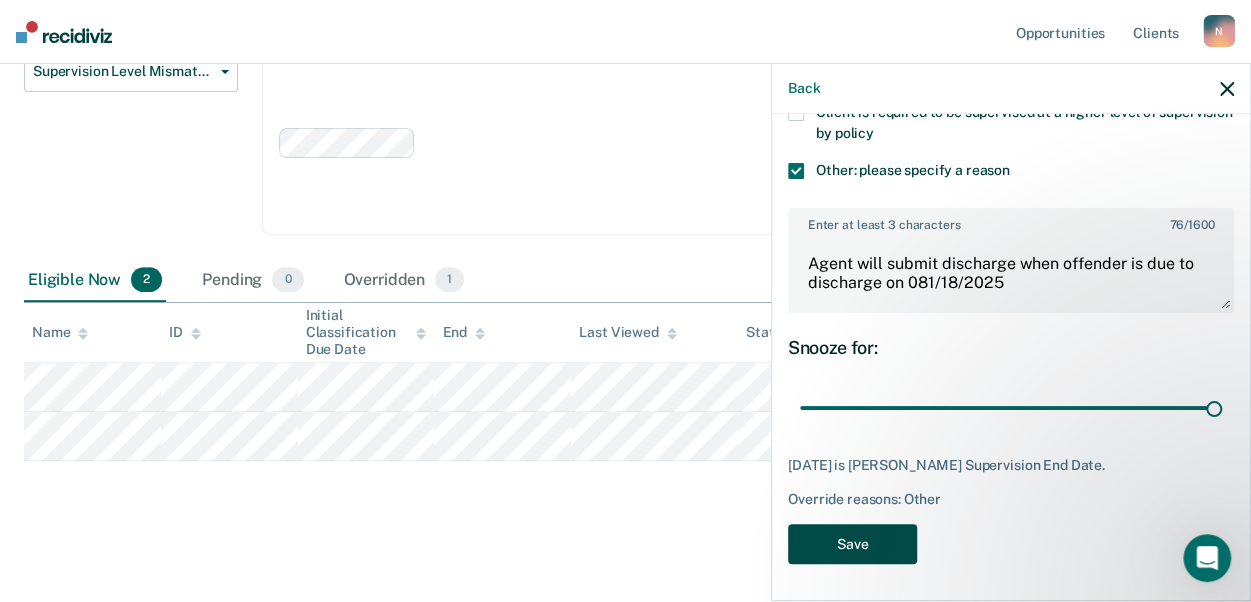 click on "Save" at bounding box center (852, 544) 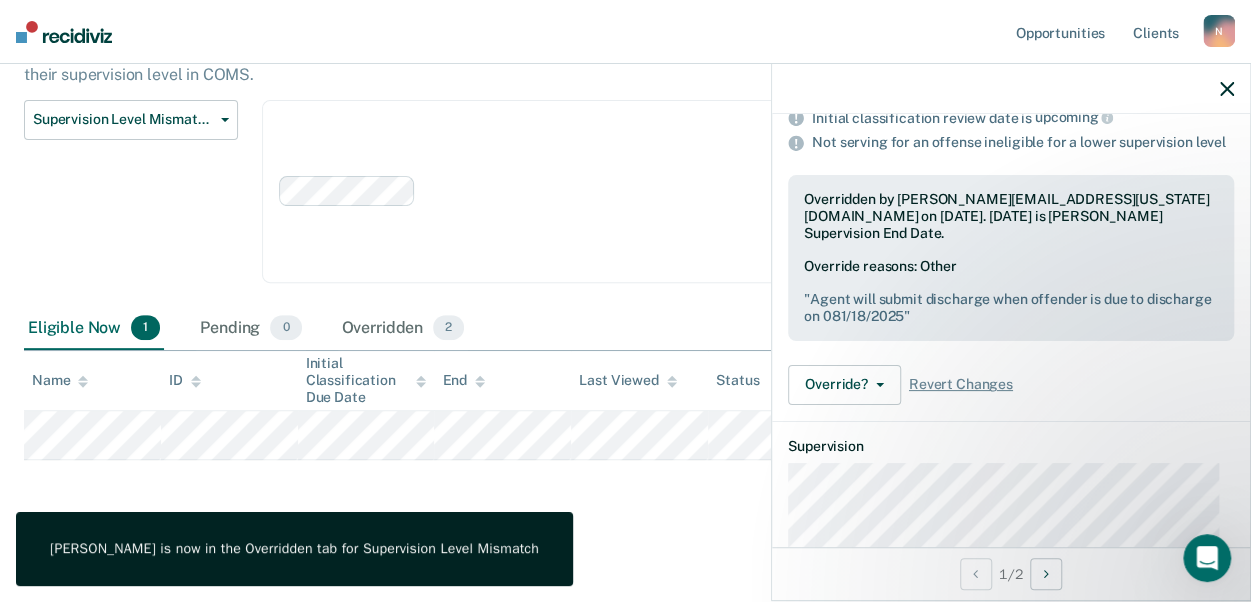 click on "Supervision Level Mismatch   This alert helps staff identify clients who are eligible for a downgrade in their supervision level during their first six months on supervision. The tool will surface clients who have not yet received a COMPAS but are being supervised at a level other than medium or whose supervision level is not aligned with their COMPAS score. Review clients within their first six months of supervision and whose supervision level does not match their risk level as per OP 06.04.130I and downgrade their supervision level in COMS. Supervision Level Mismatch Classification Review Early Discharge Minimum Telephone Reporting Overdue for Discharge Supervision Level Mismatch Clear   agents D10 - WEST   D10 - CENTRAL   D10 - NORTHEAST   D10 - NORTHWEST   Eligible Now 1 Pending 0 Overridden 2
To pick up a draggable item, press the space bar.
While dragging, use the arrow keys to move the item.
Press space again to drop the item in its new position, or press escape to cancel.
Name ID" at bounding box center (625, 239) 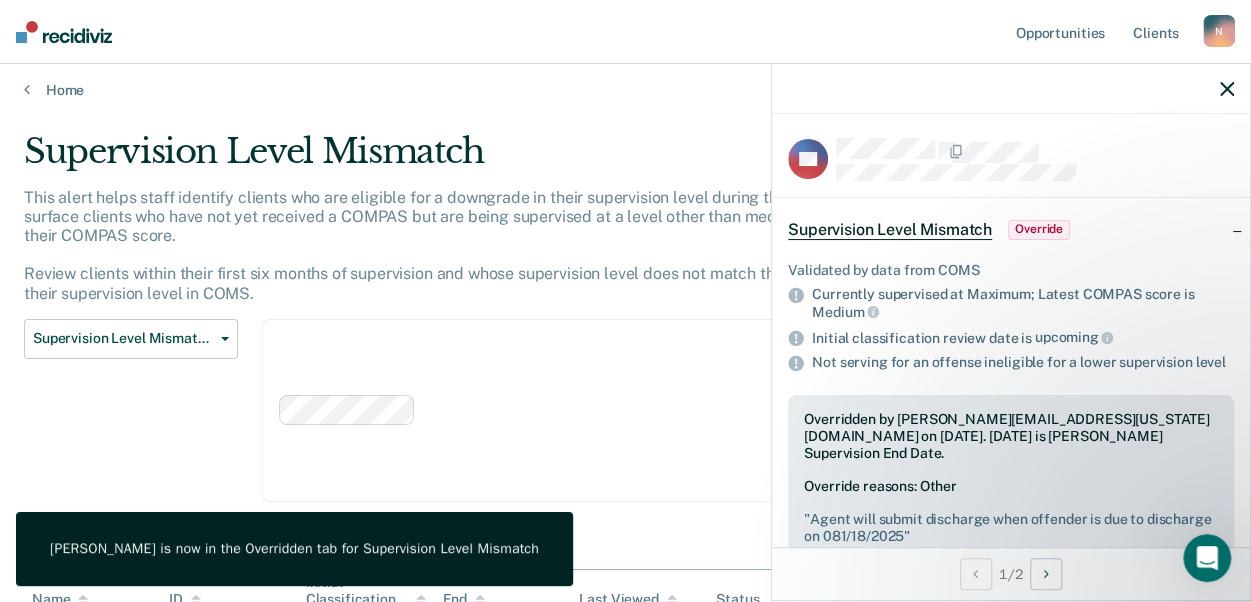 scroll, scrollTop: 0, scrollLeft: 0, axis: both 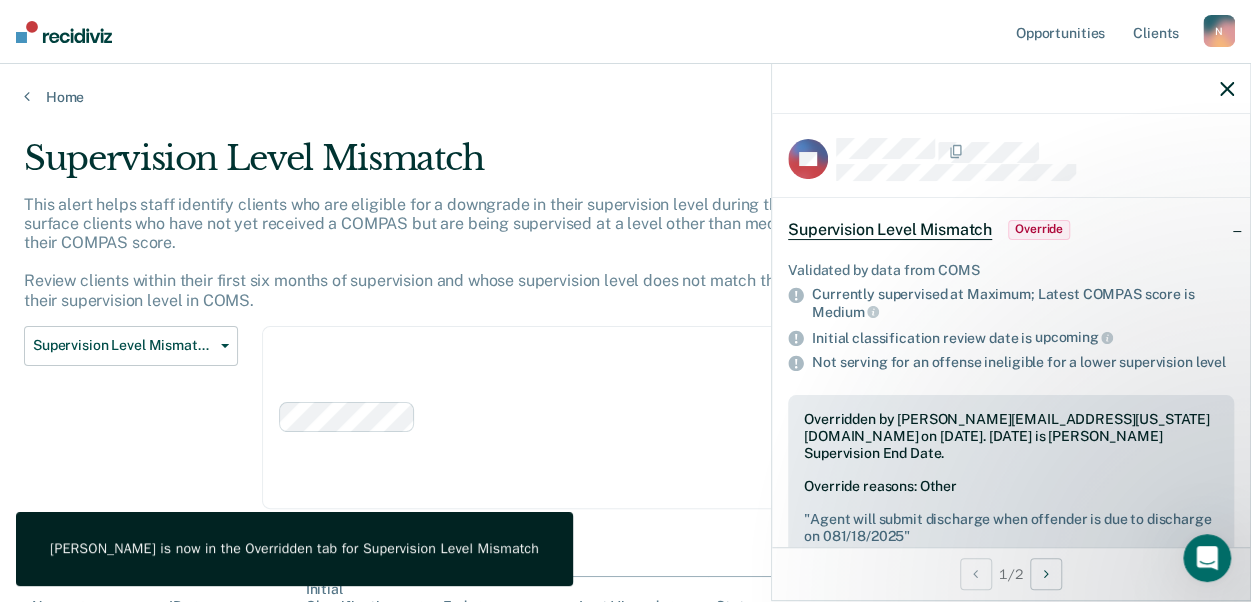 click 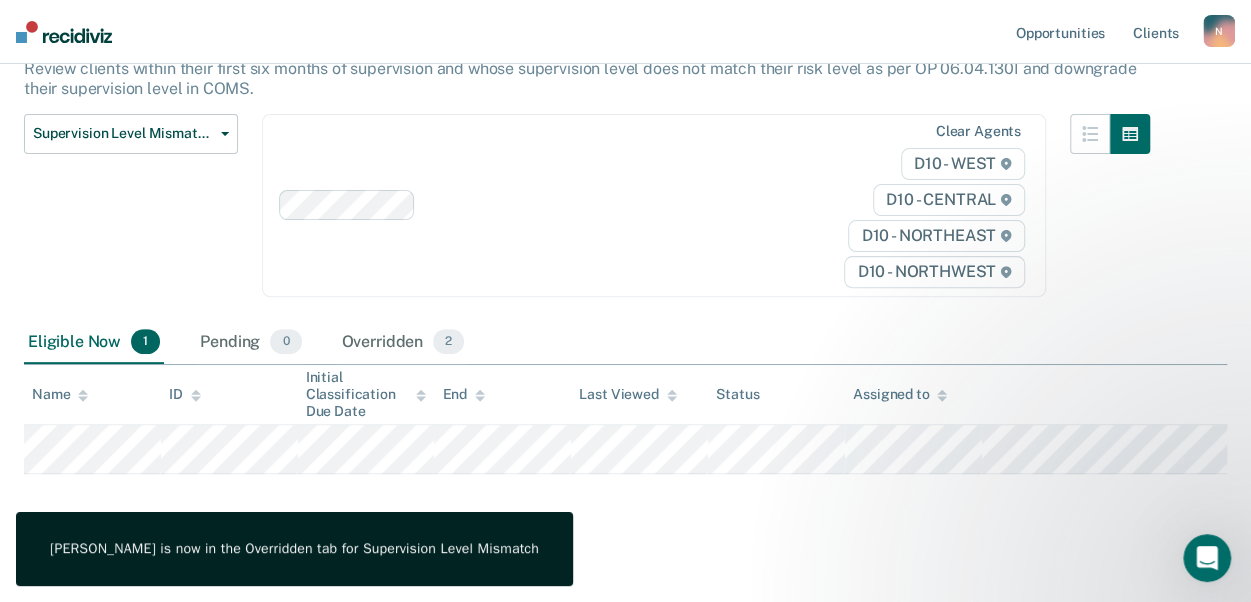 scroll, scrollTop: 226, scrollLeft: 0, axis: vertical 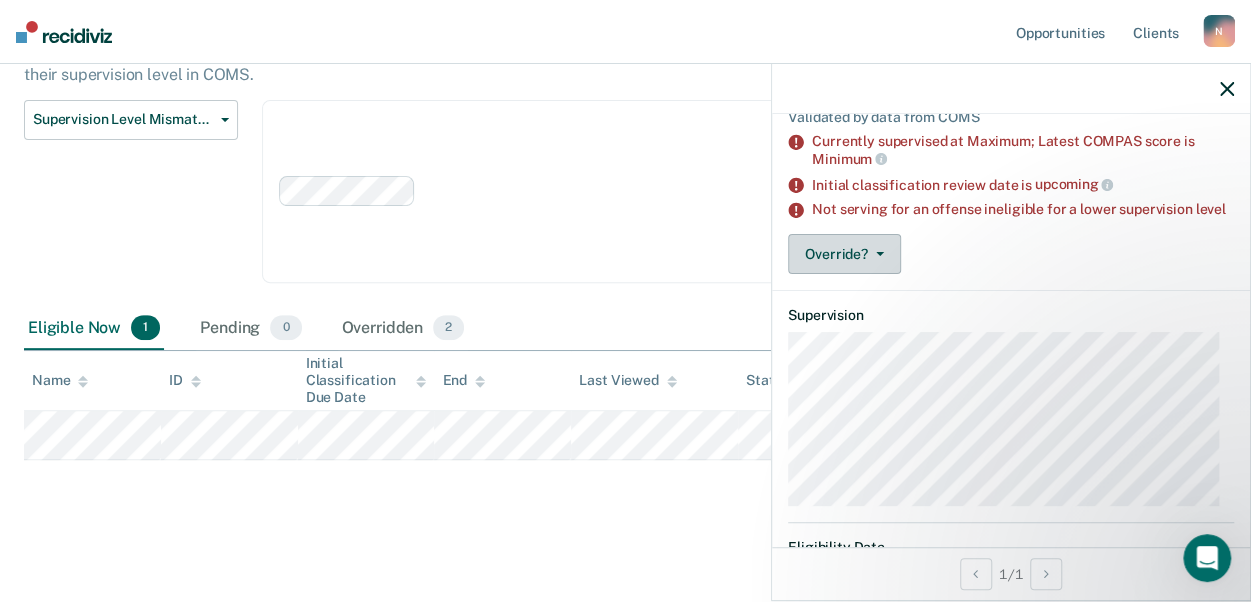 click on "Override?" at bounding box center [844, 254] 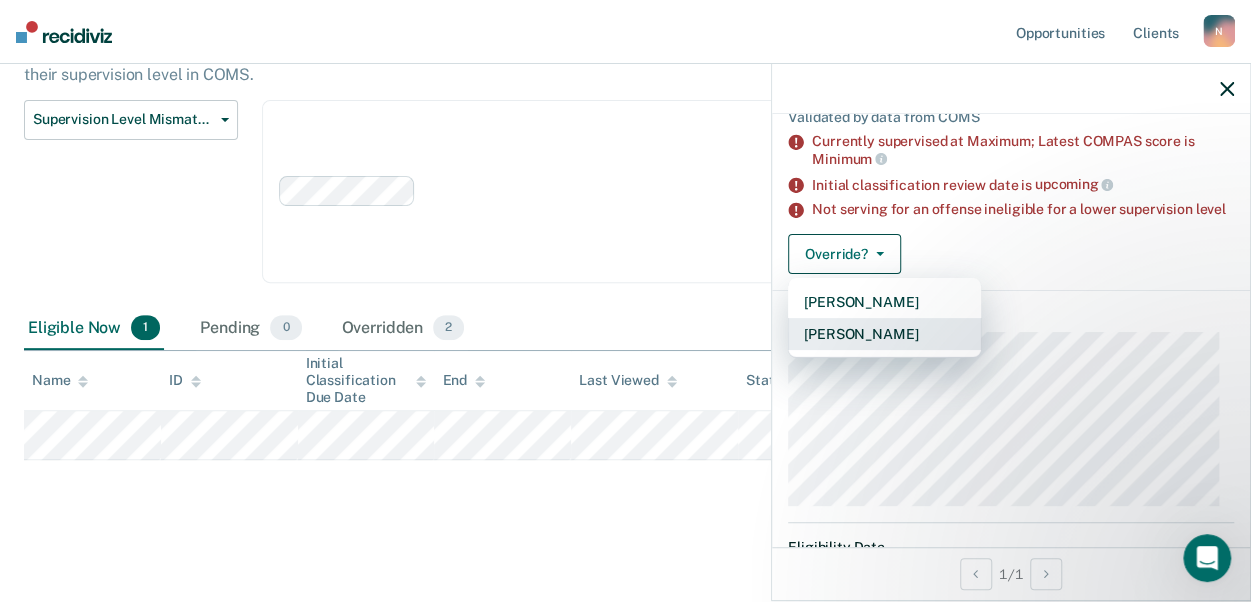 click on "[PERSON_NAME]" at bounding box center (884, 334) 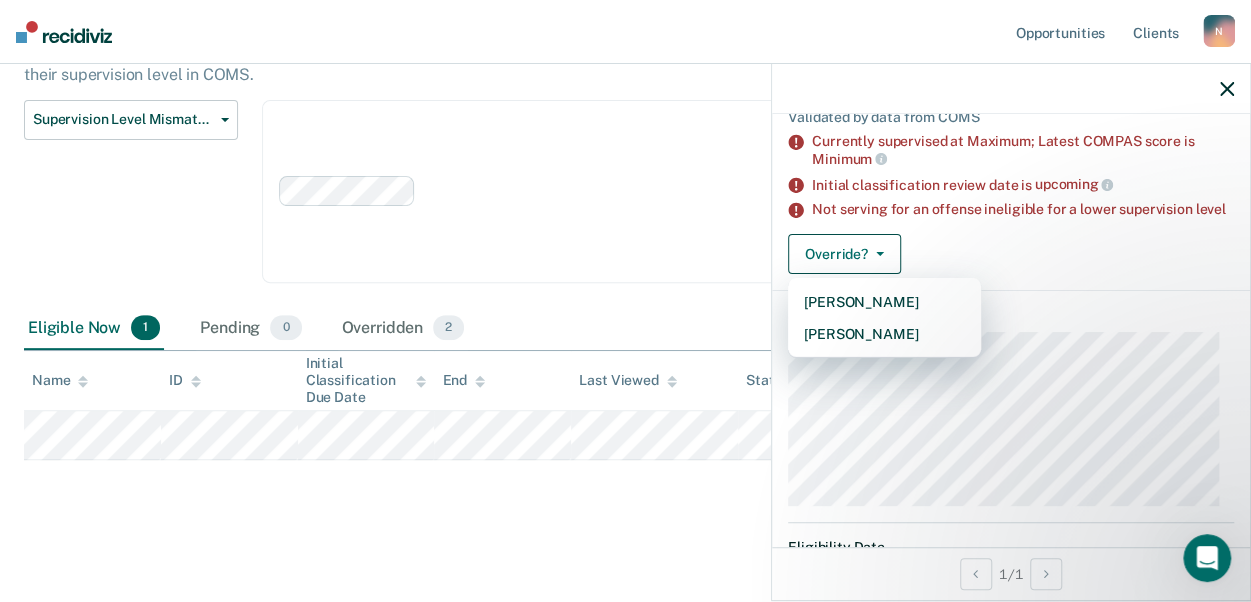 scroll, scrollTop: 116, scrollLeft: 0, axis: vertical 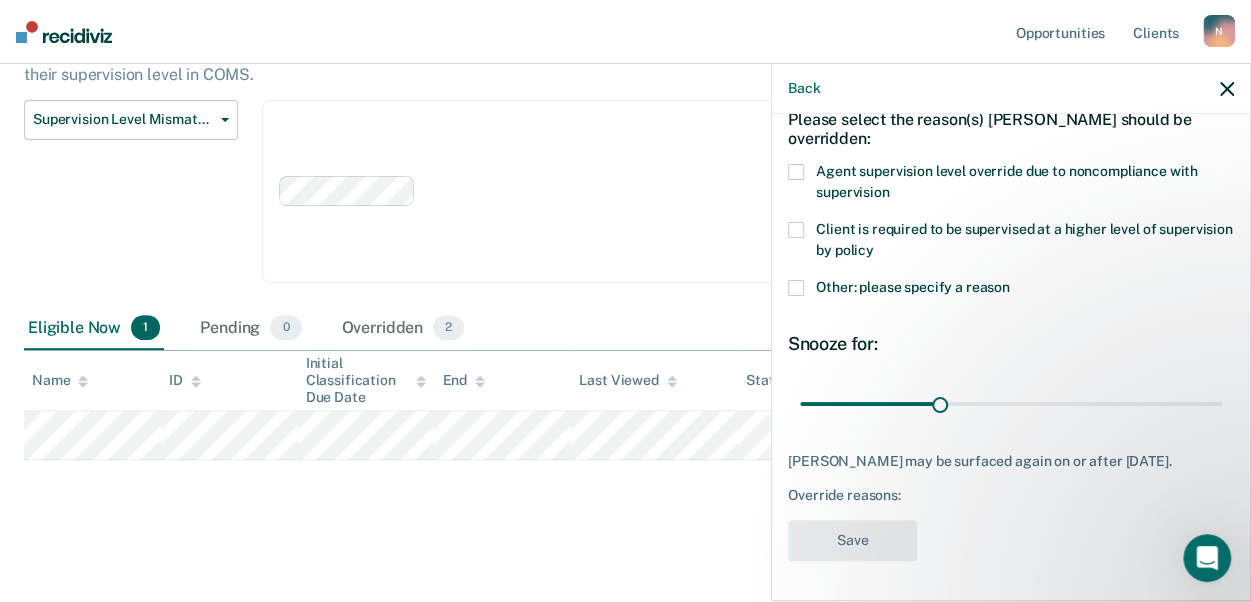 click on "Other: please specify a reason" at bounding box center [1011, 290] 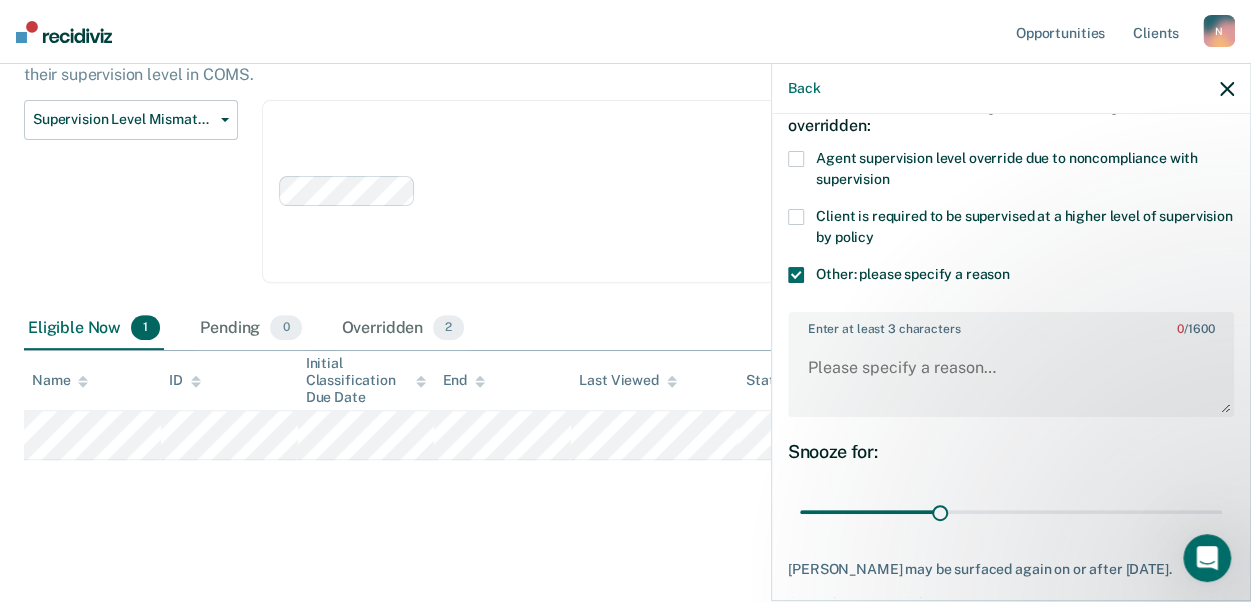 click 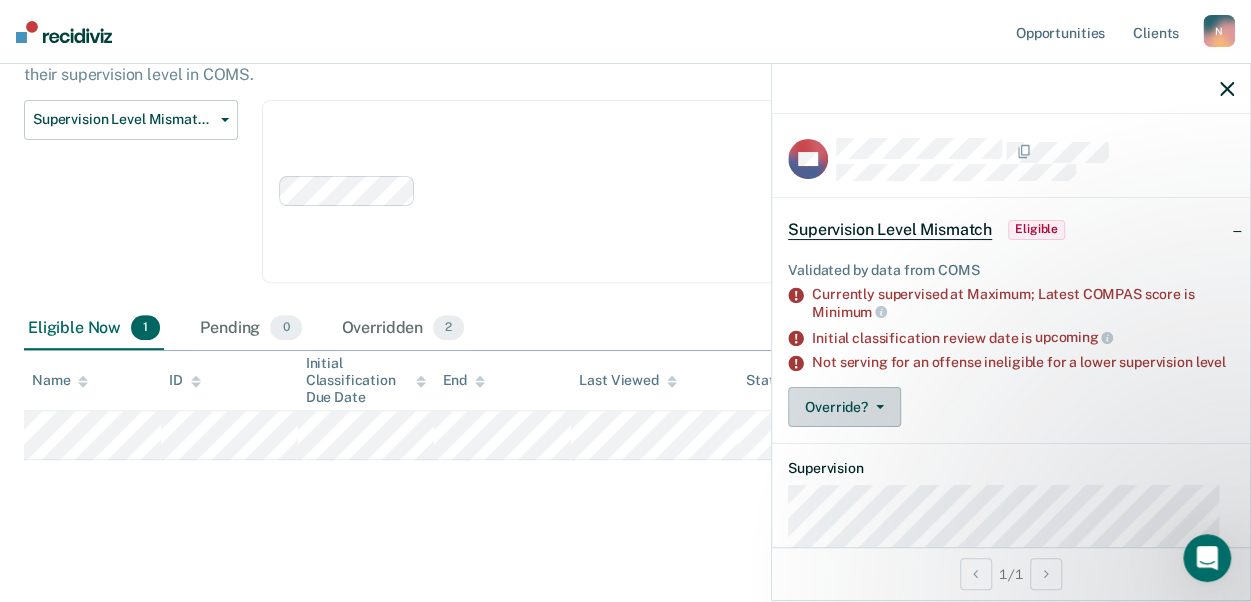 click on "Override?" at bounding box center [844, 407] 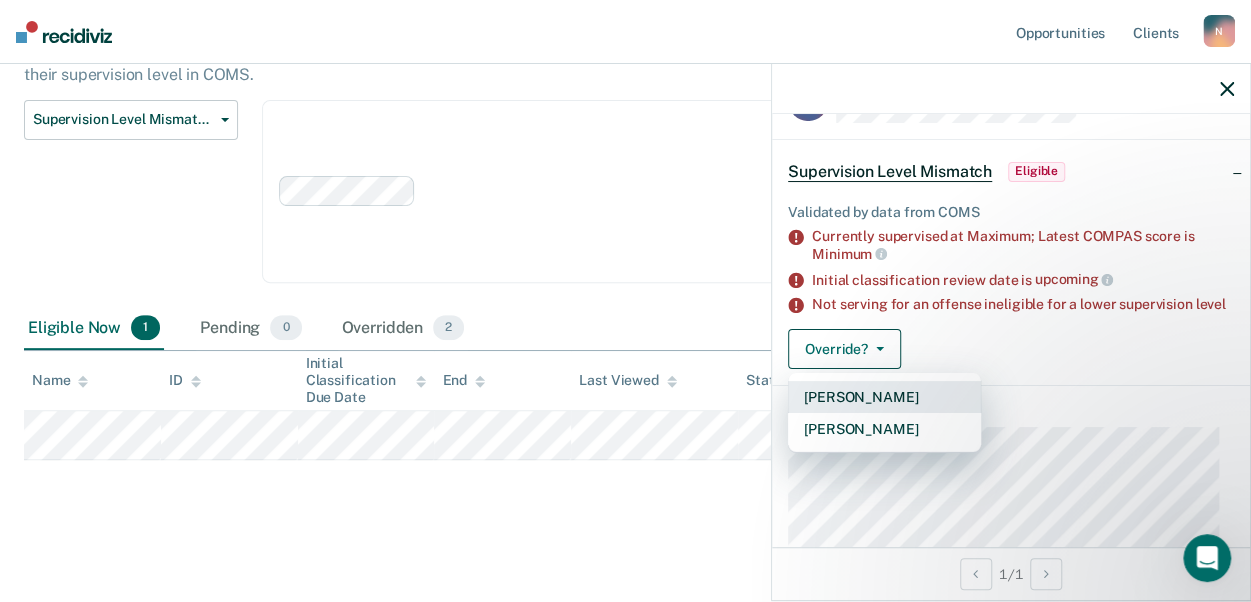 scroll, scrollTop: 100, scrollLeft: 0, axis: vertical 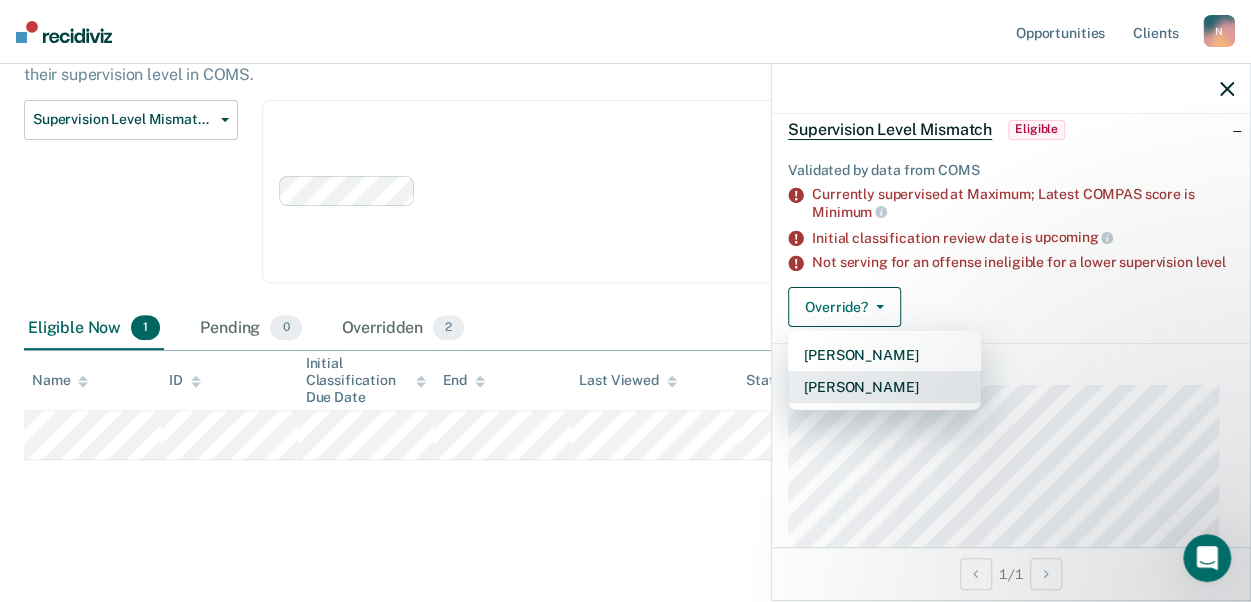 click on "[PERSON_NAME]" at bounding box center [884, 387] 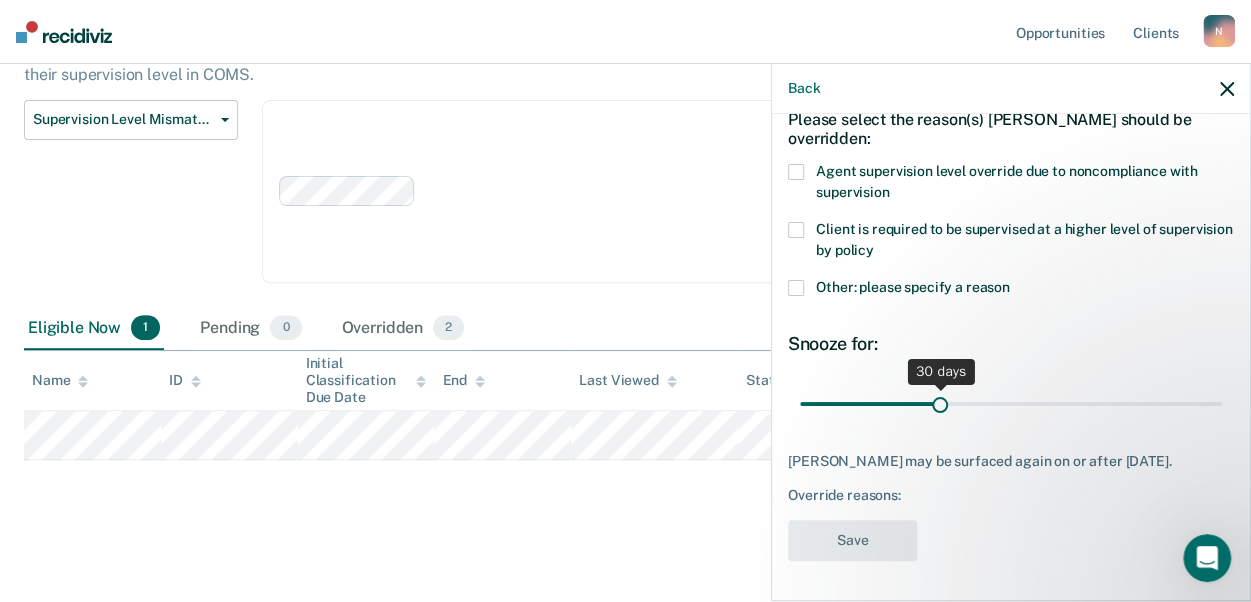 scroll, scrollTop: 116, scrollLeft: 0, axis: vertical 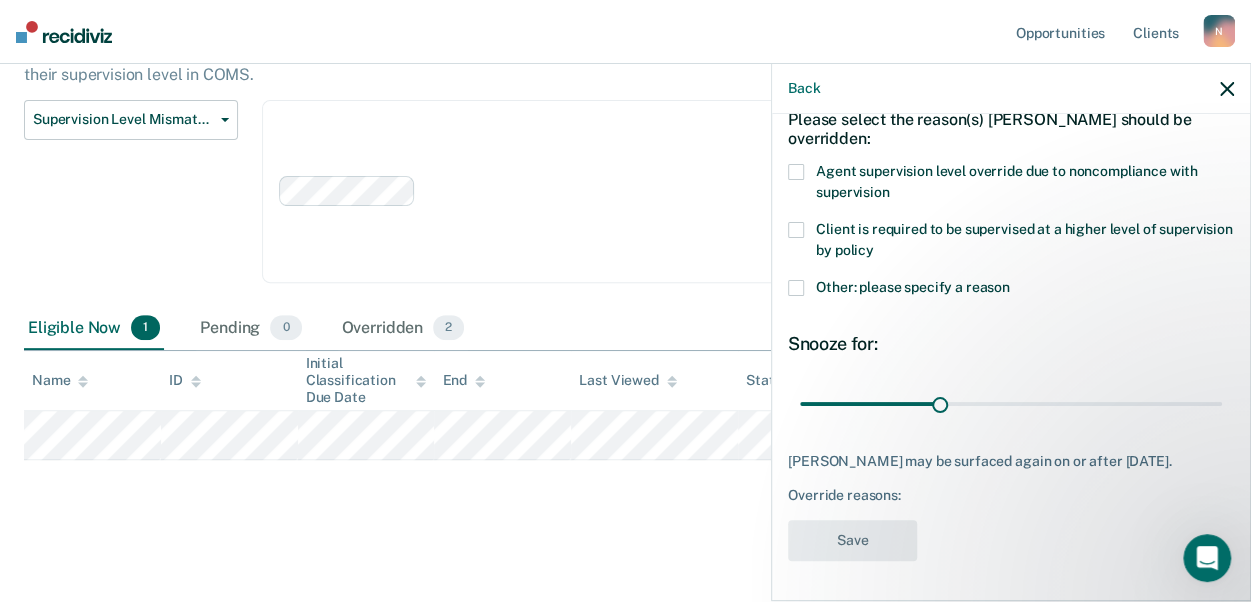 click on "Agent supervision level override due to noncompliance with supervision" at bounding box center (1011, 185) 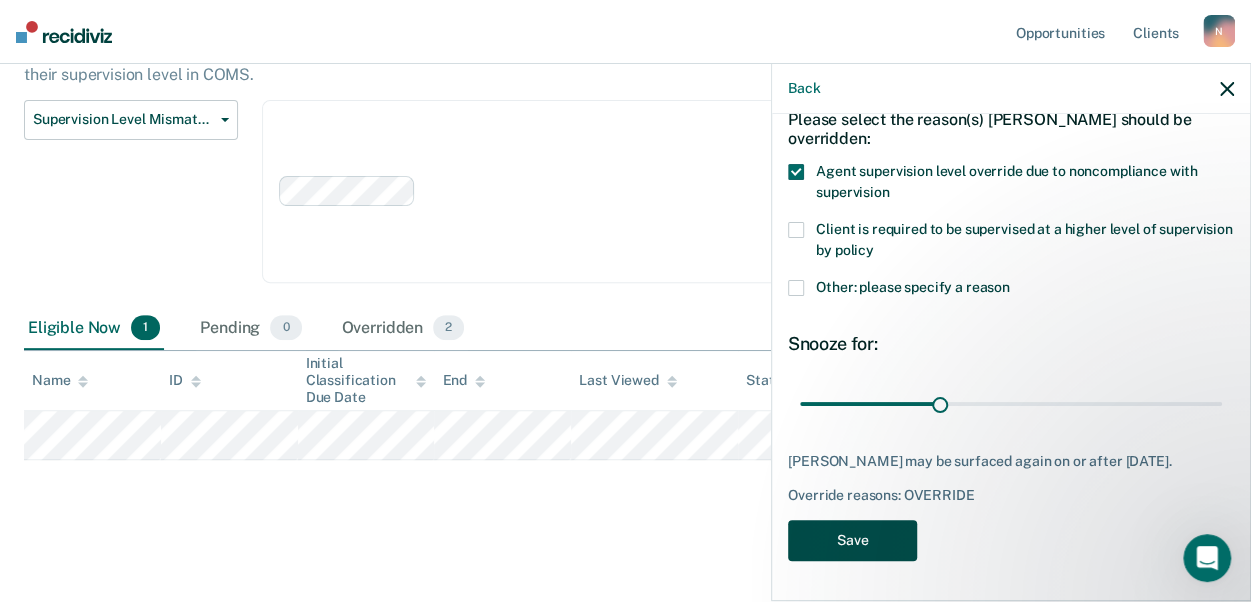 click on "Save" at bounding box center (852, 540) 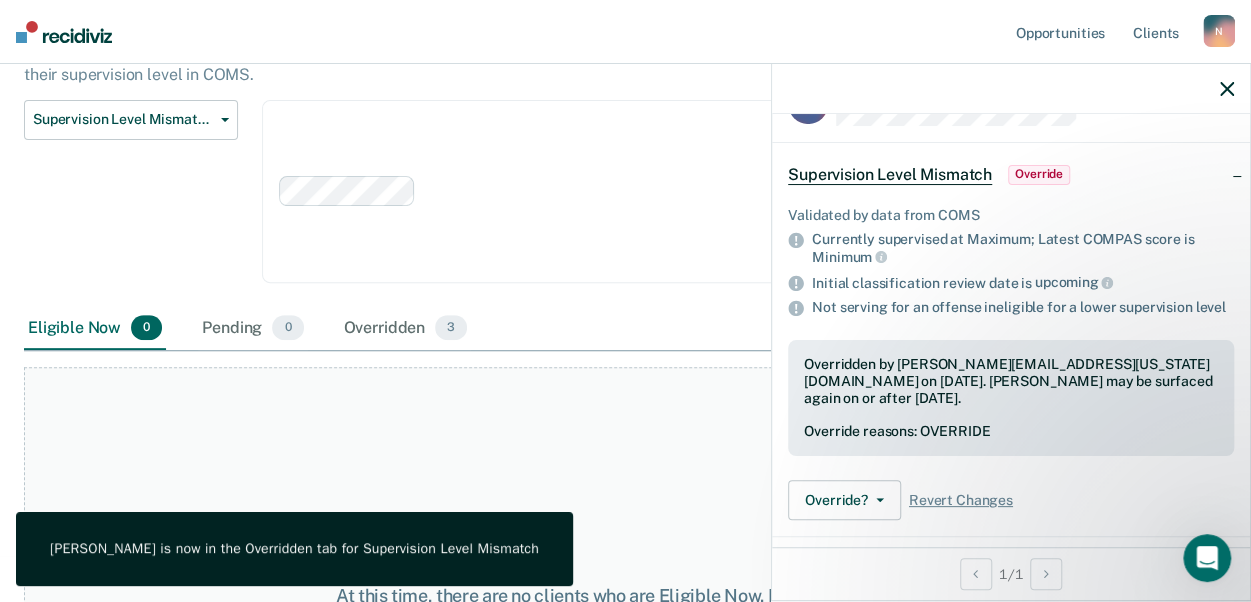 scroll, scrollTop: 0, scrollLeft: 0, axis: both 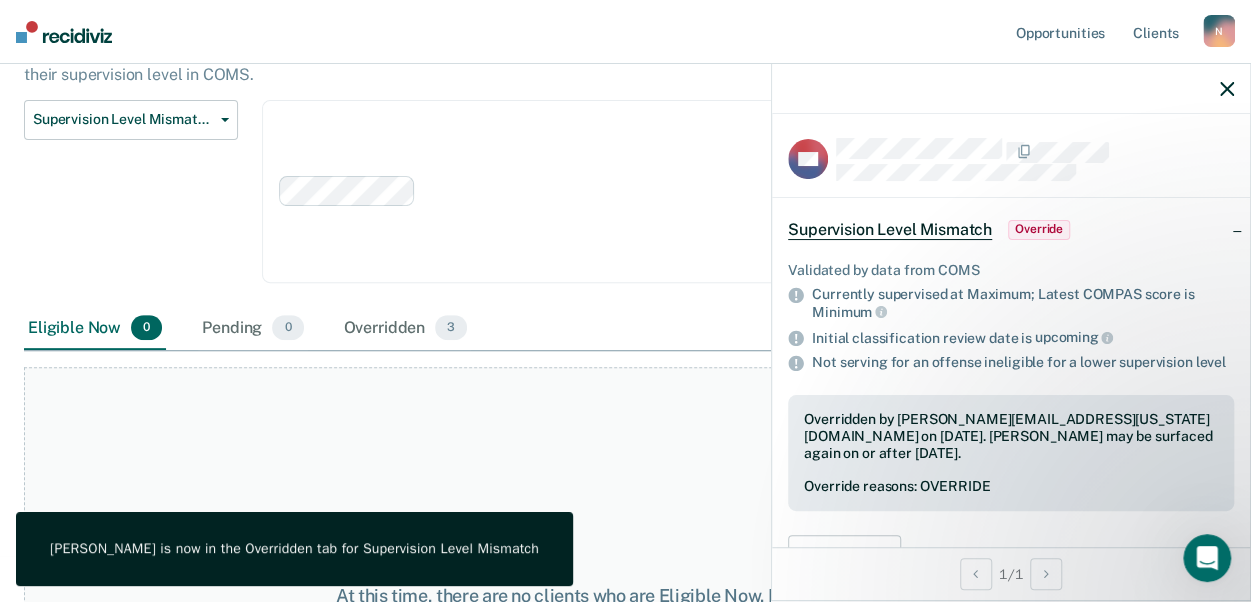 click at bounding box center [1011, 89] 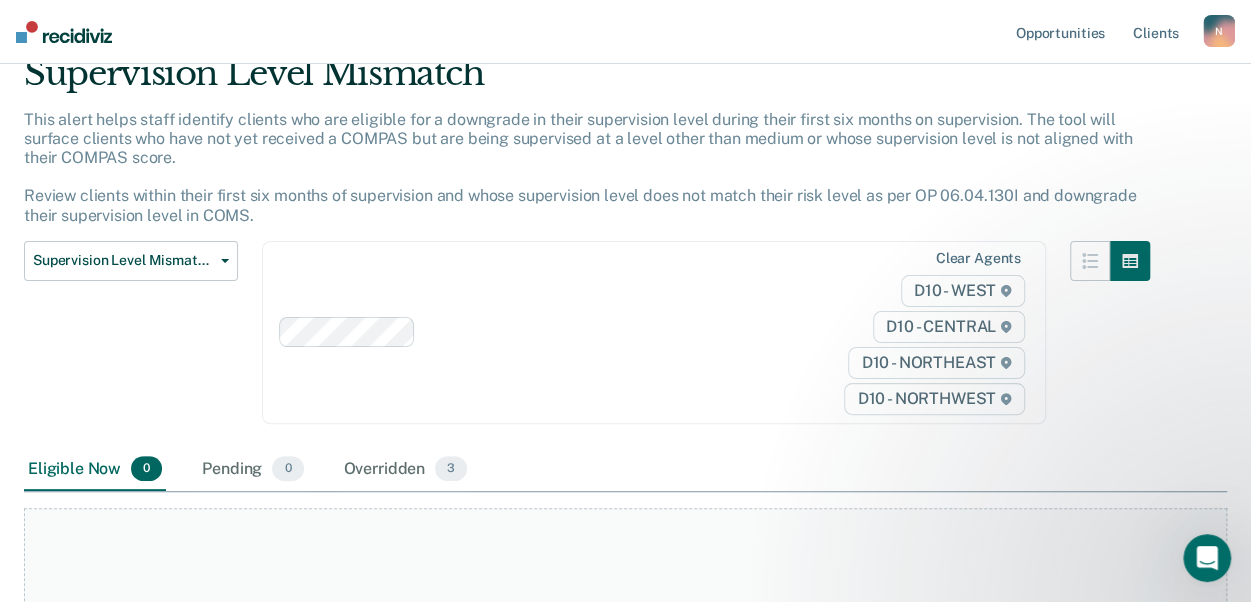 scroll, scrollTop: 0, scrollLeft: 0, axis: both 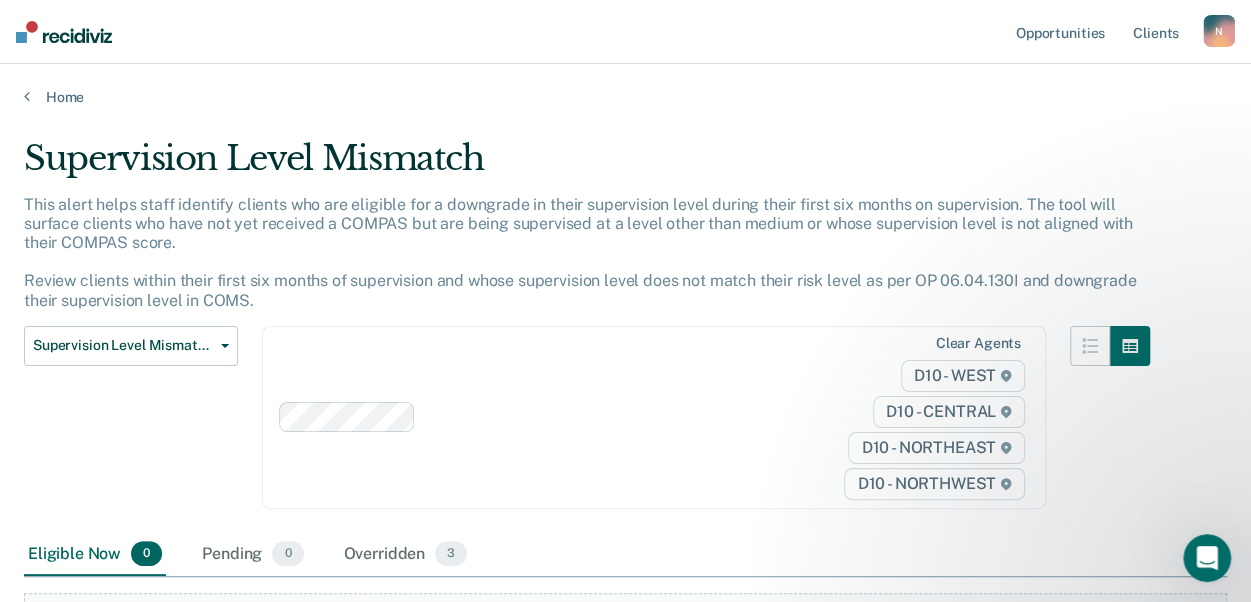 click at bounding box center [64, 32] 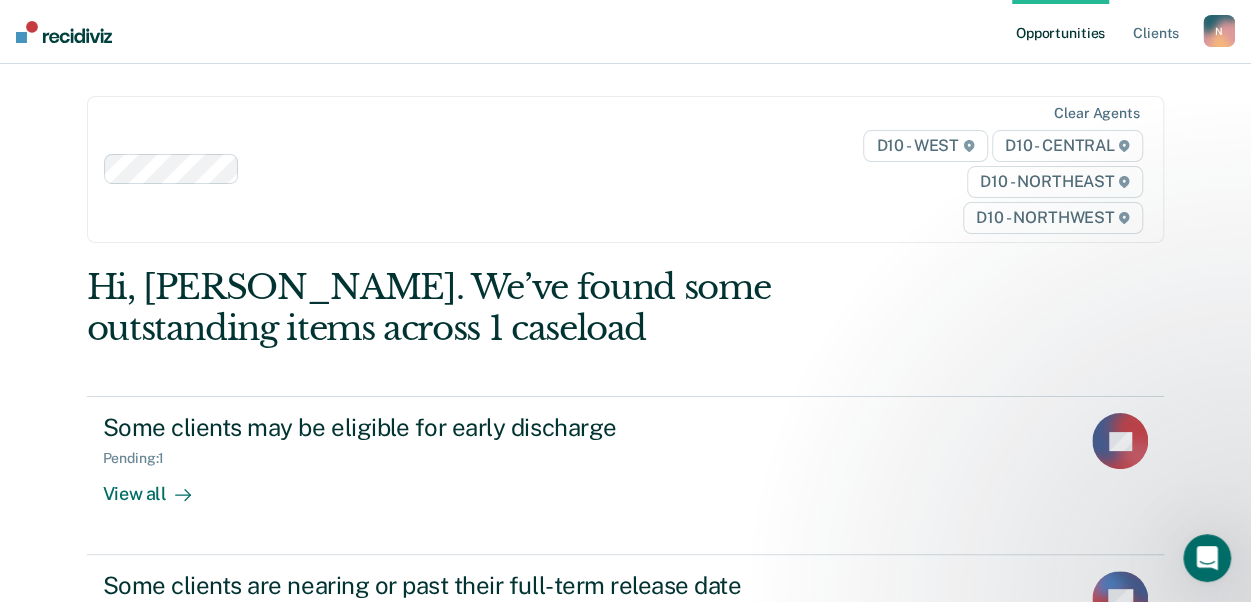 scroll, scrollTop: 0, scrollLeft: 0, axis: both 